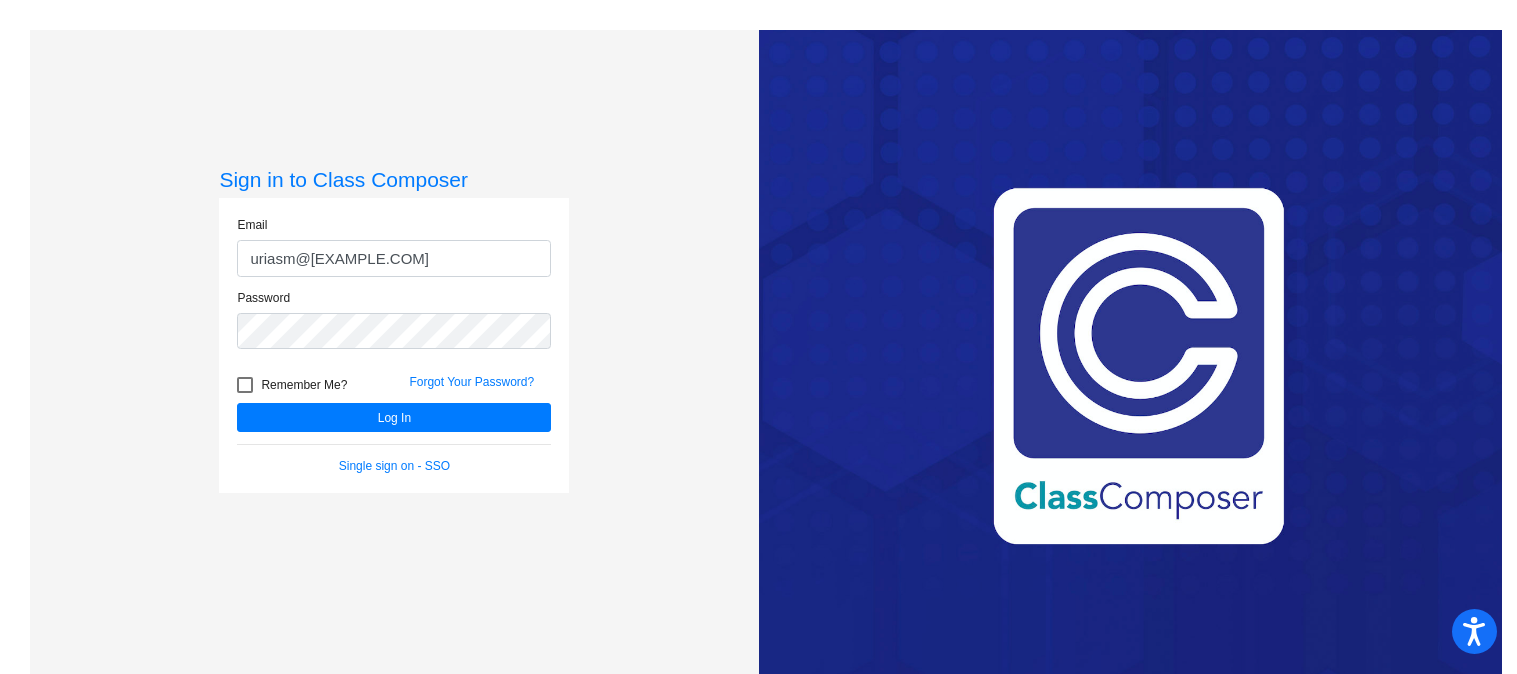 scroll, scrollTop: 0, scrollLeft: 0, axis: both 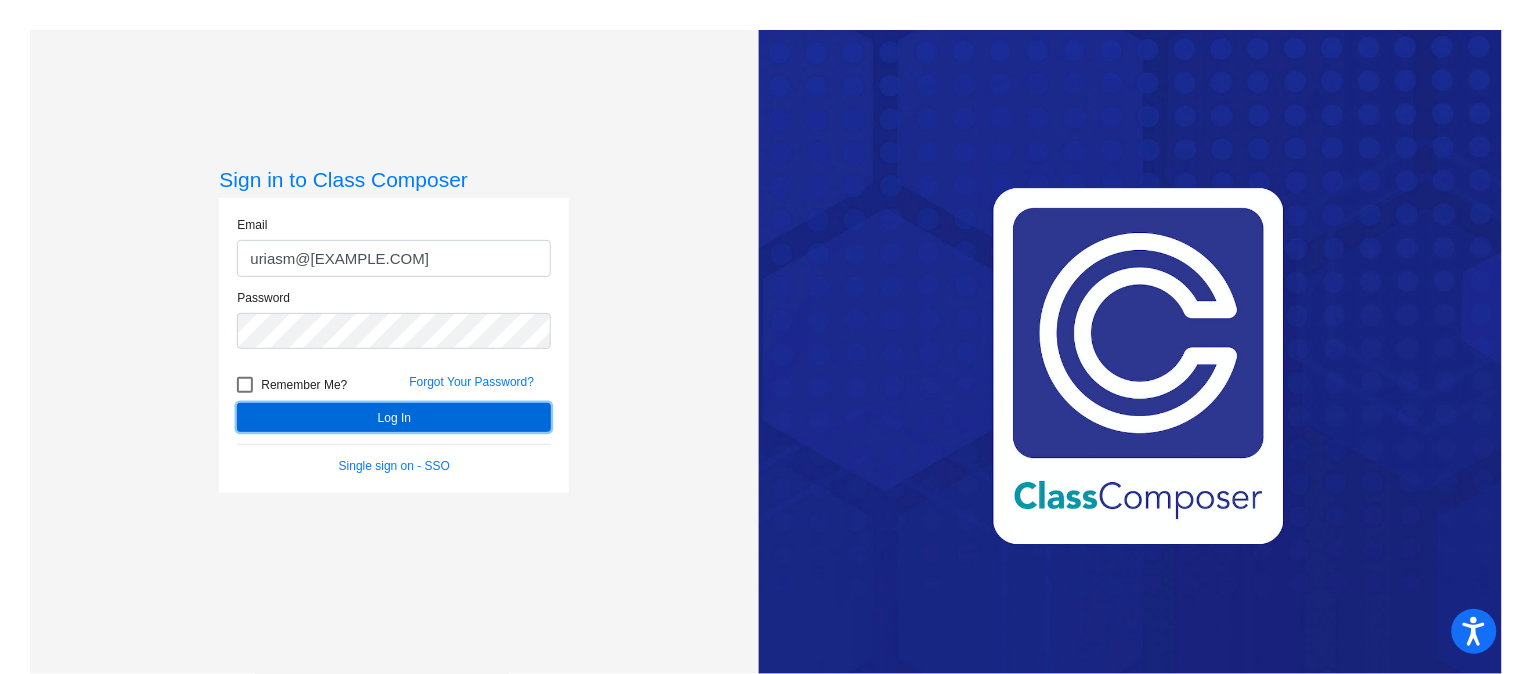 click on "Log In" 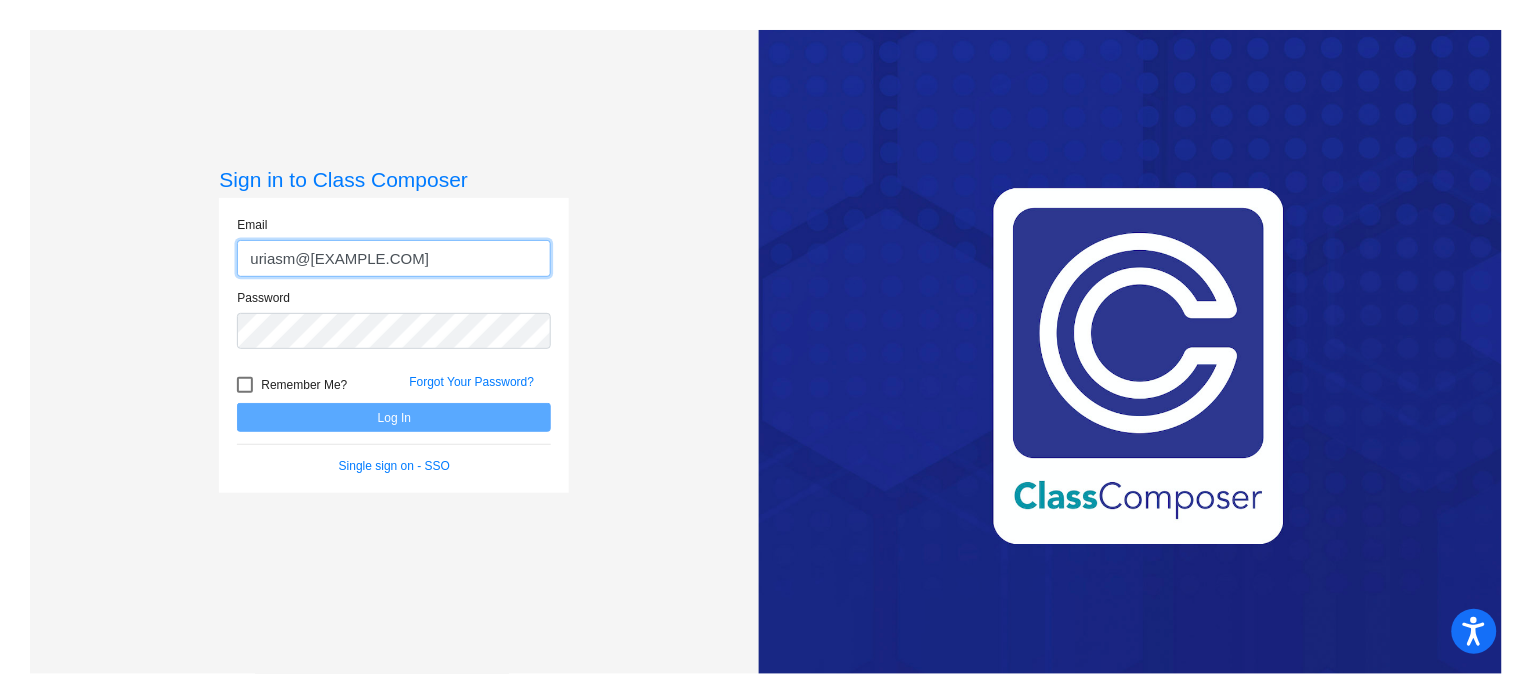 click on "[EMAIL]" 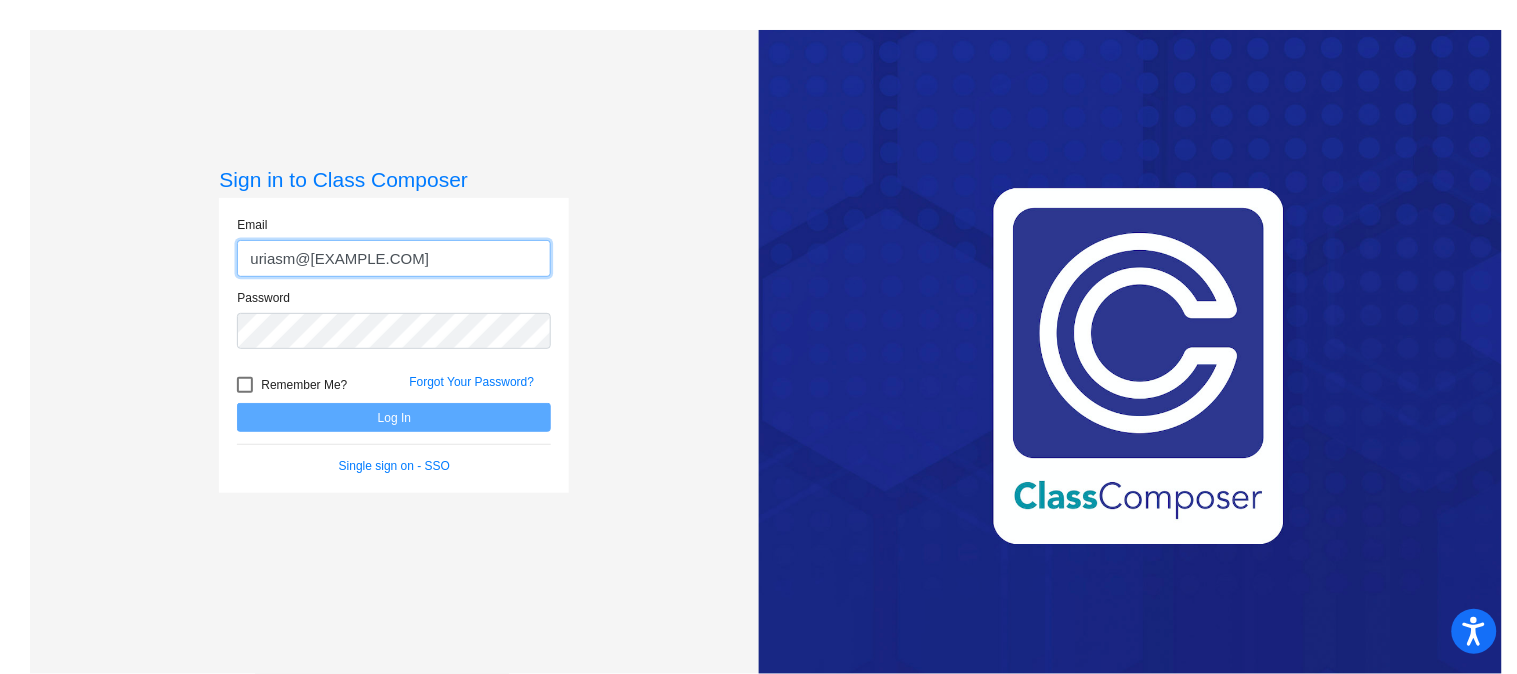 type on "uriasm@mdusd.net" 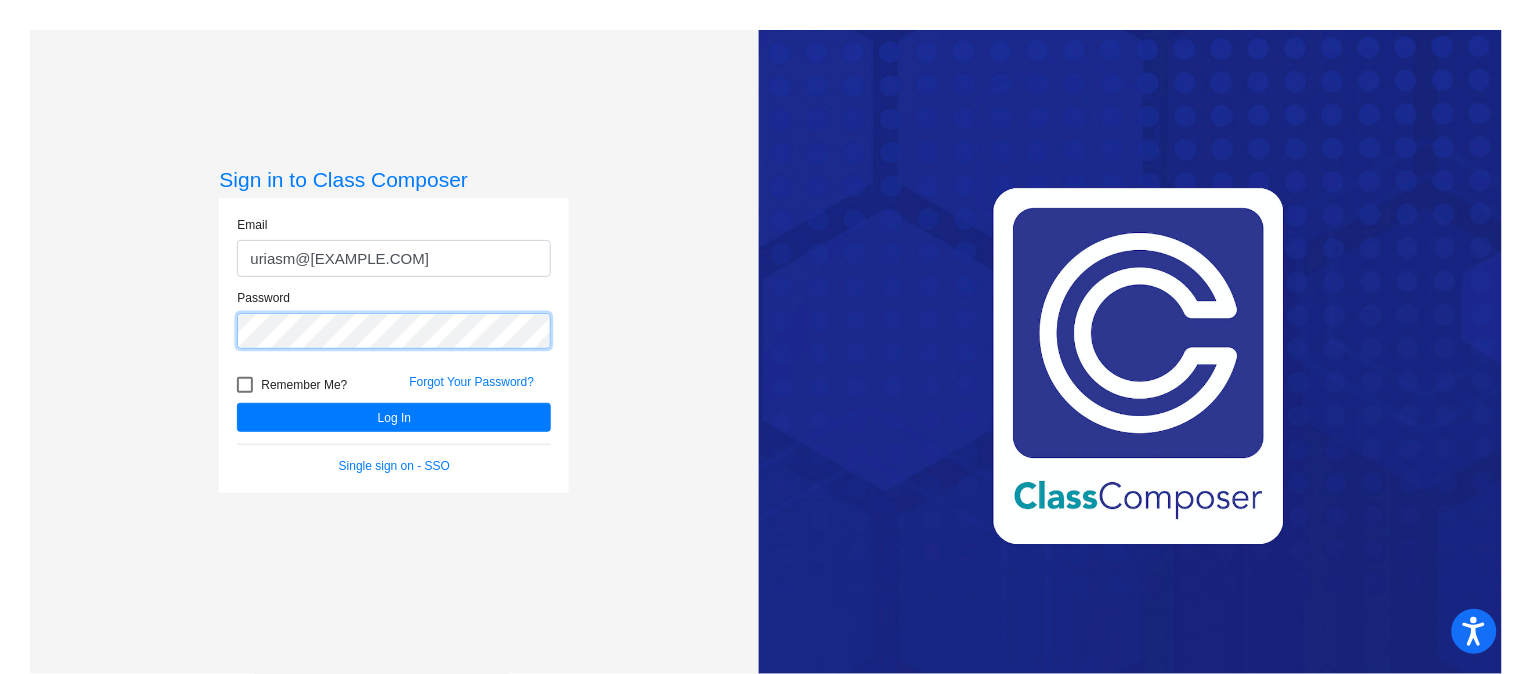 click on "Log In" 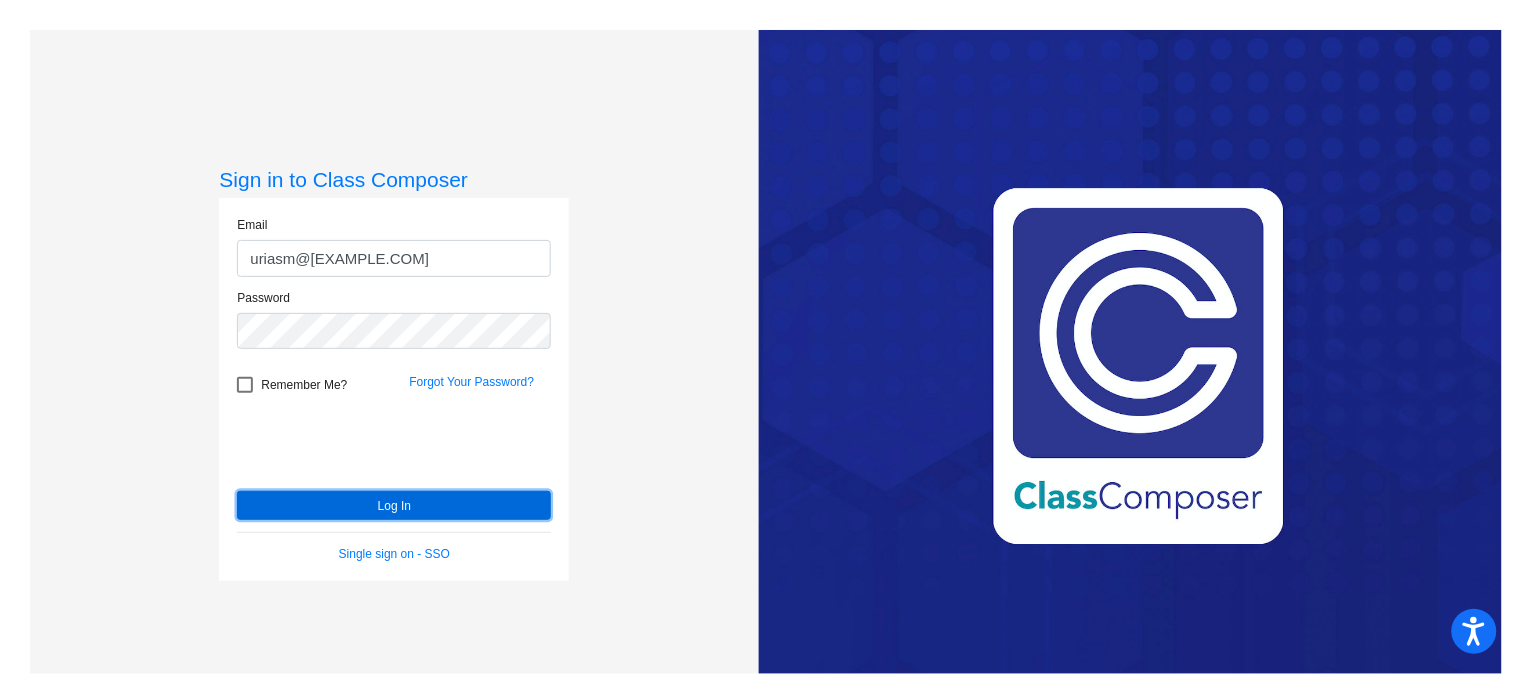 click on "Log In" 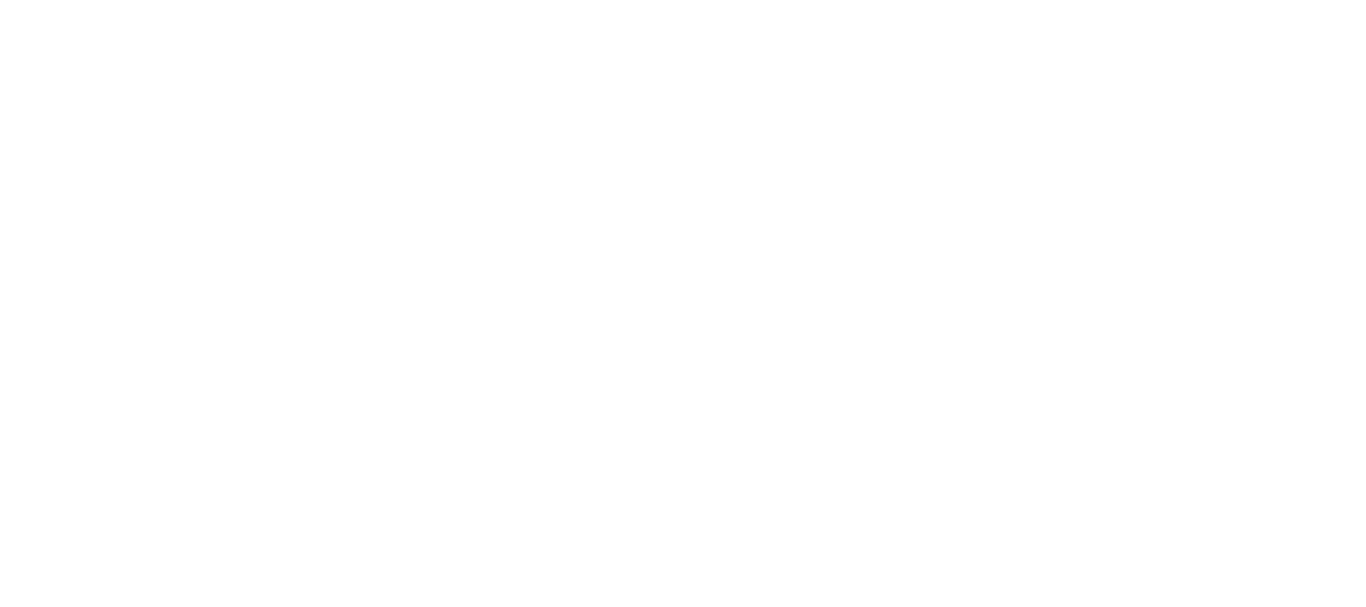 scroll, scrollTop: 0, scrollLeft: 0, axis: both 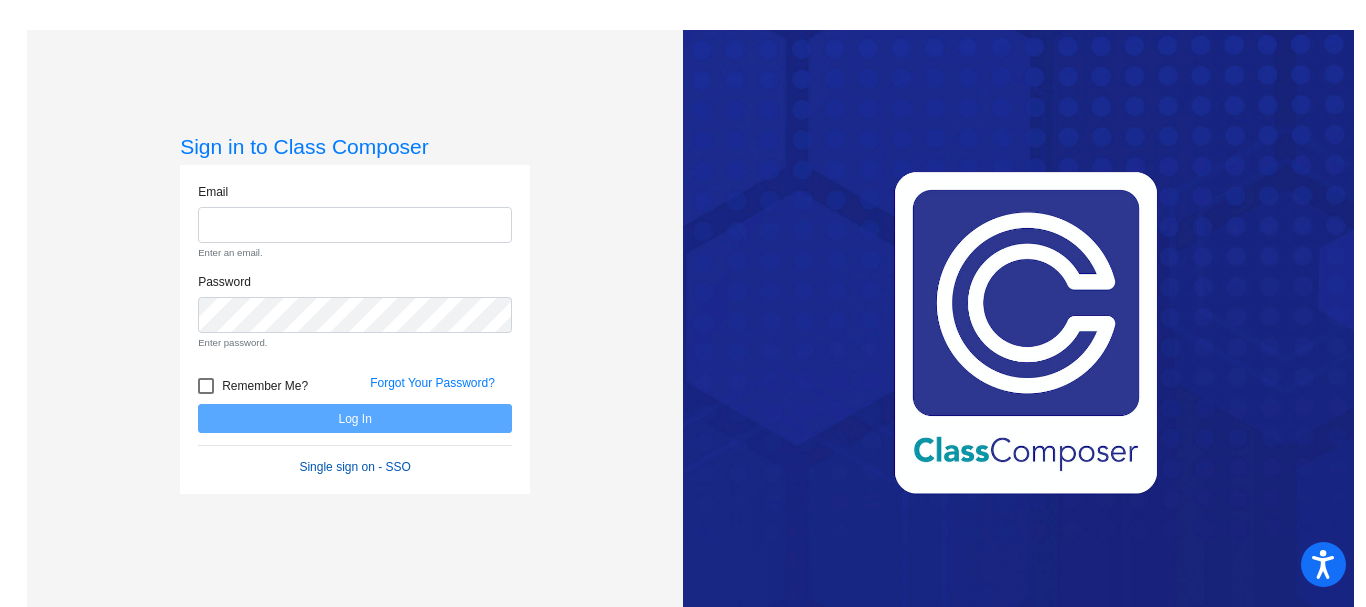 click on "Email Enter an email. Password Enter password.   Remember Me? Forgot Your Password?  Log In   Single sign on - SSO" 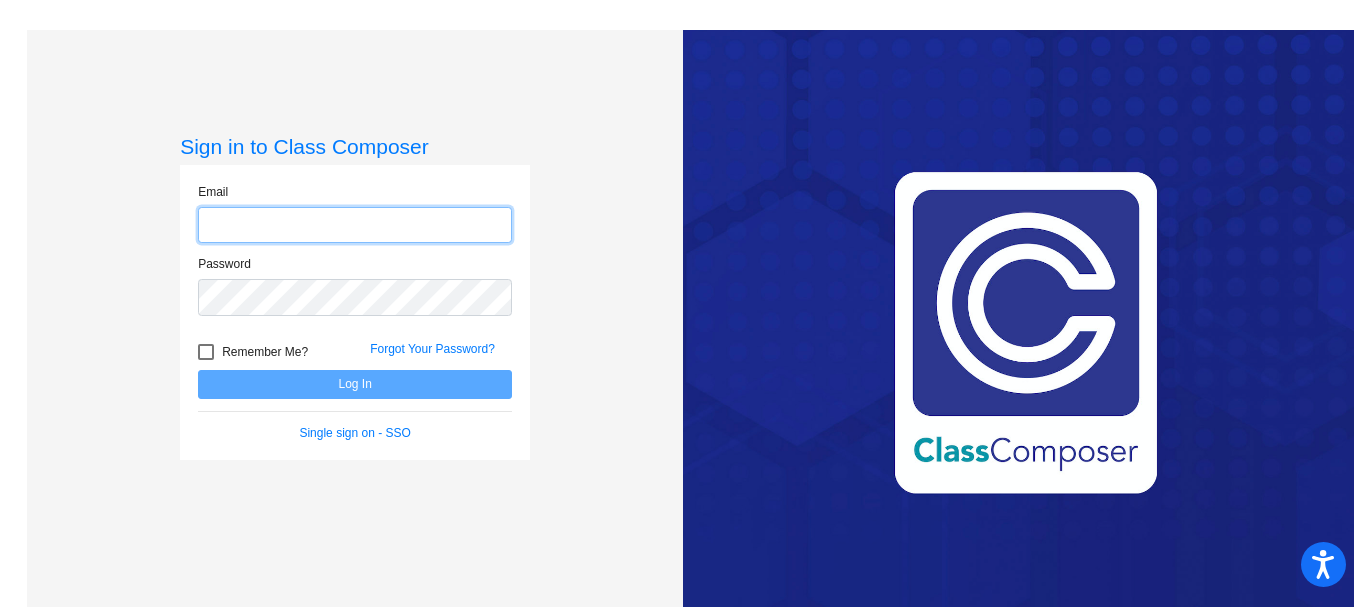 click 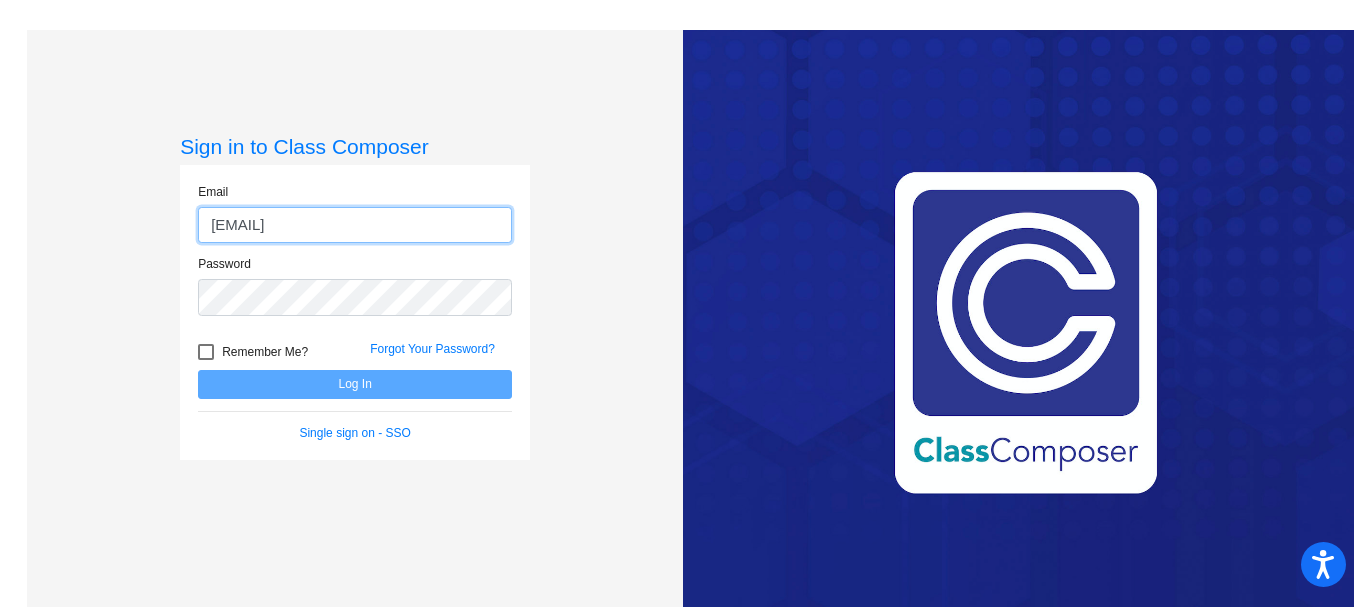 type on "[EMAIL]" 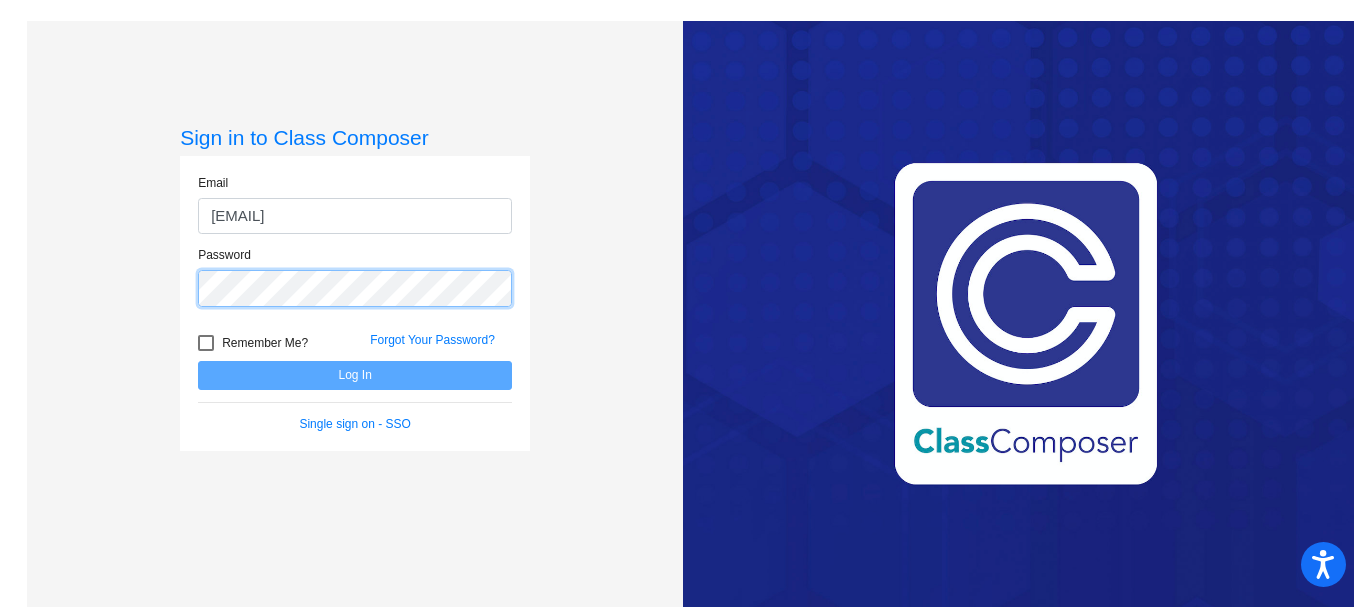 scroll, scrollTop: 0, scrollLeft: 0, axis: both 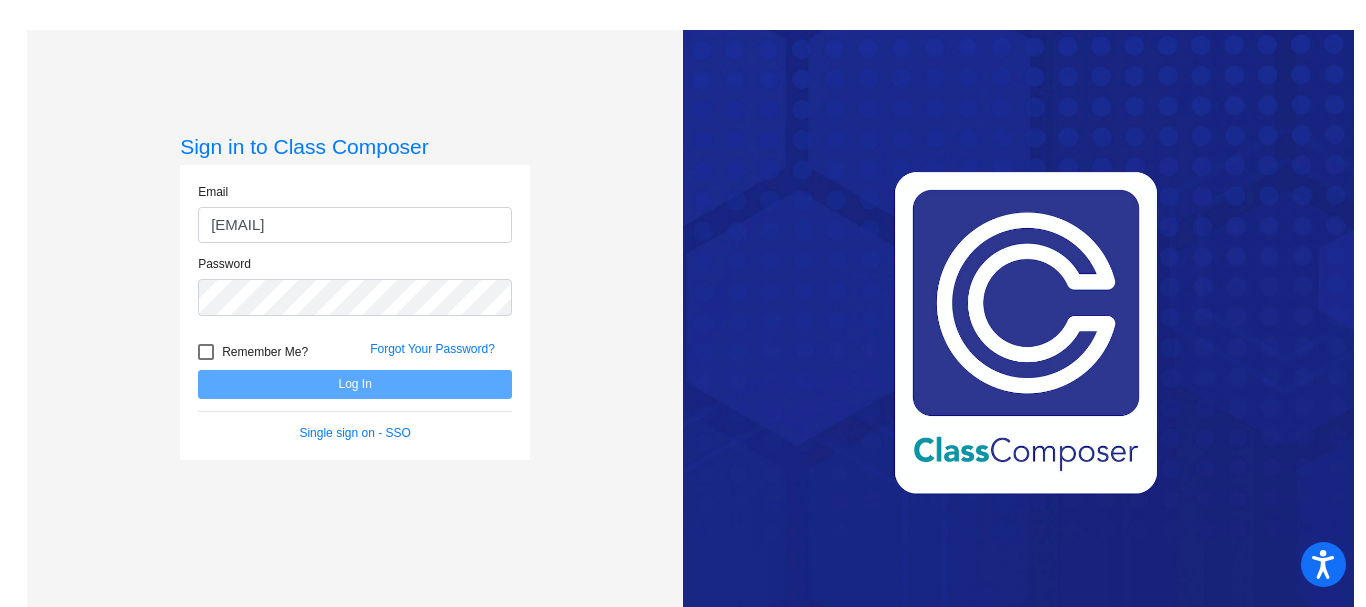 click on "Sign in to Class Composer Email uriasm@mdusd.org Password   Remember Me? Forgot Your Password?  Log In   Single sign on - SSO   Love Class Composer?  Share it with a friend!  If you're happy with Class Composer, we would be very grateful if you would let your friends and colleagues know about us! Thank you!    Click here to be taken to the referral info page after you log in. Share on social media: Tweet" 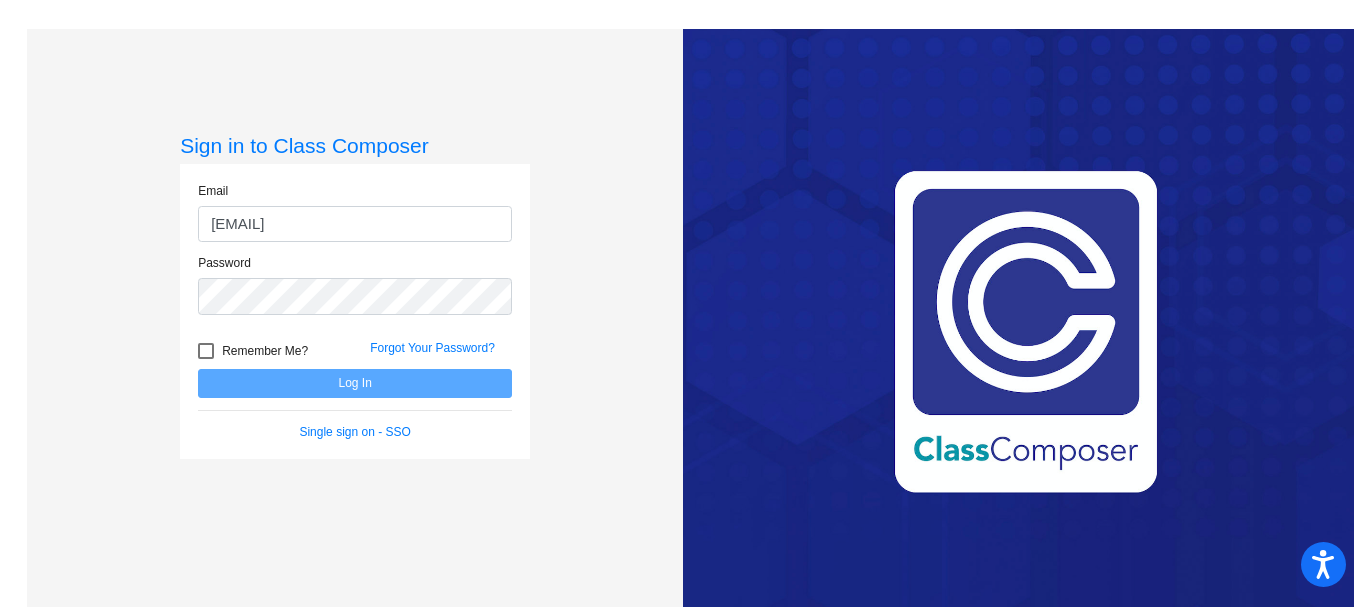 scroll, scrollTop: 0, scrollLeft: 0, axis: both 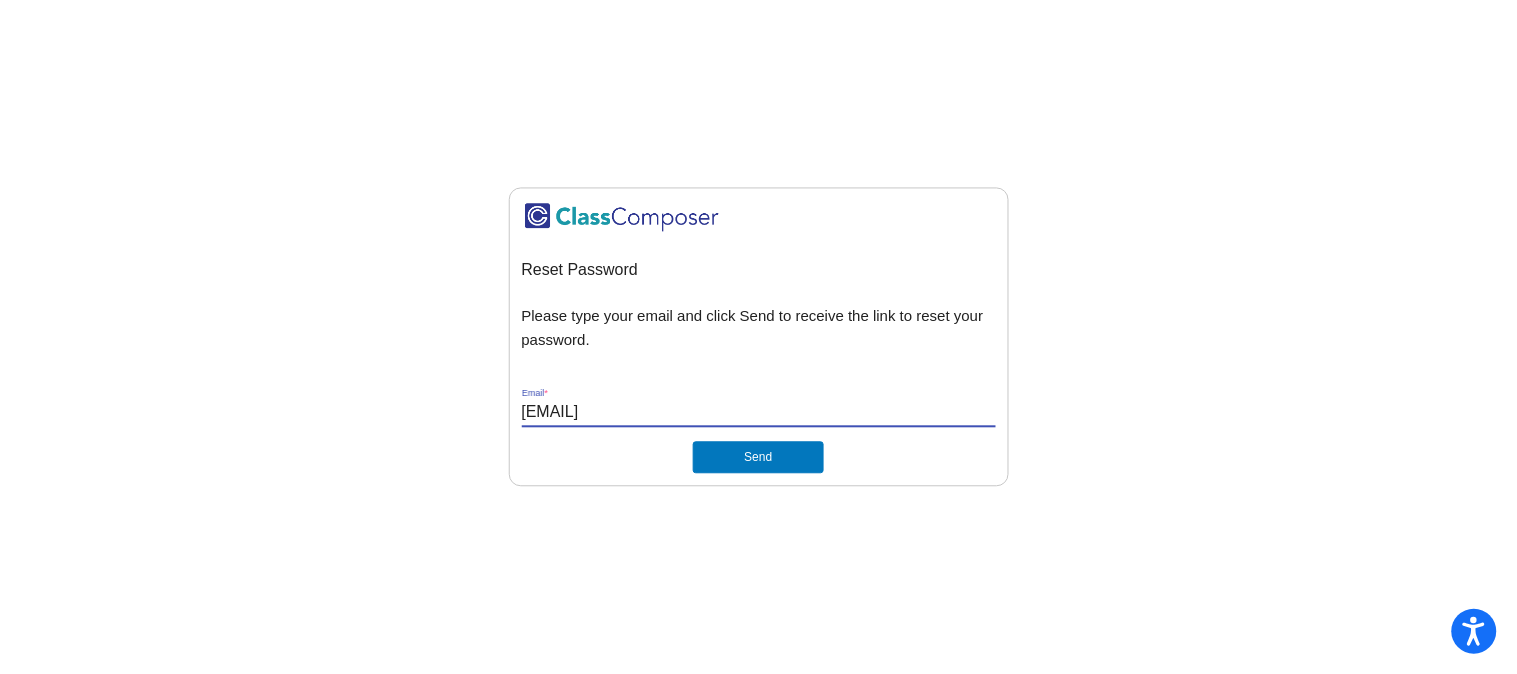 type on "uriasm@[EXAMPLE.COM]" 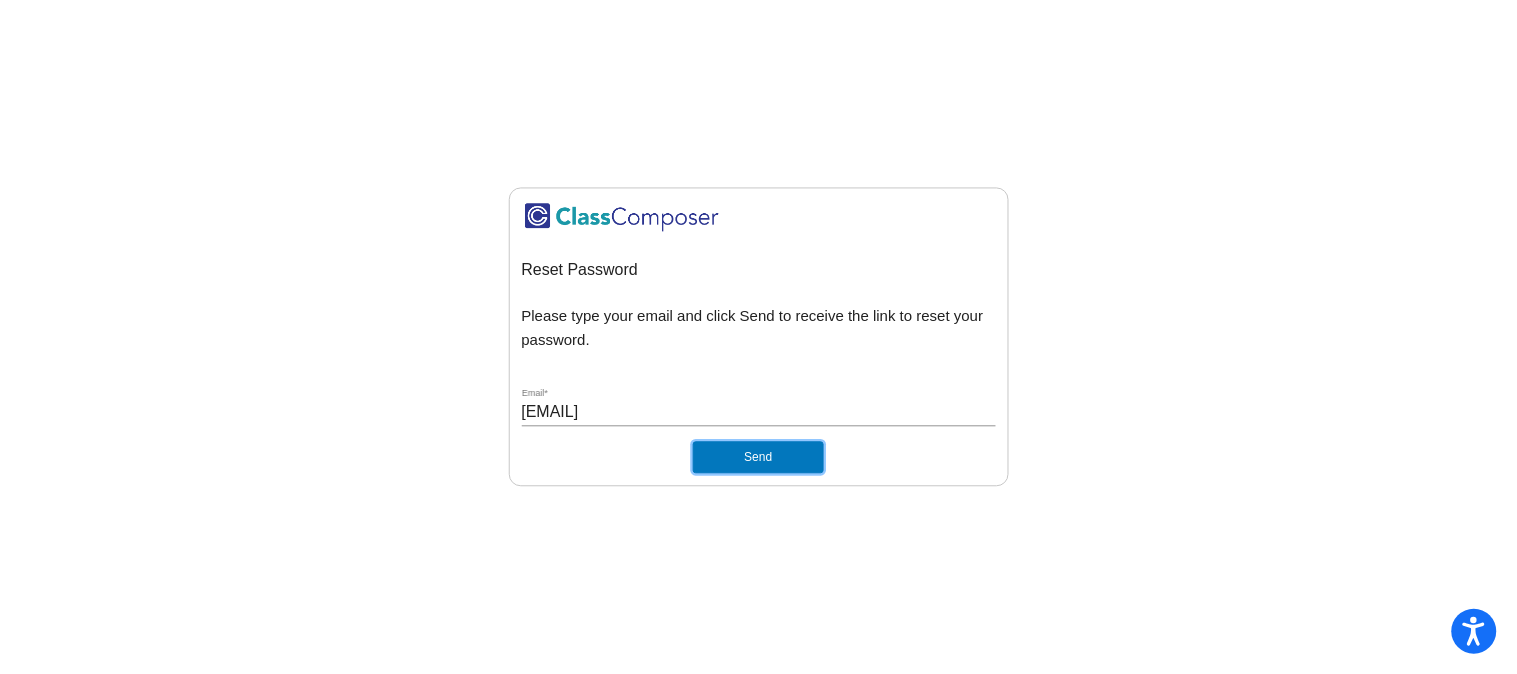click on "Send" 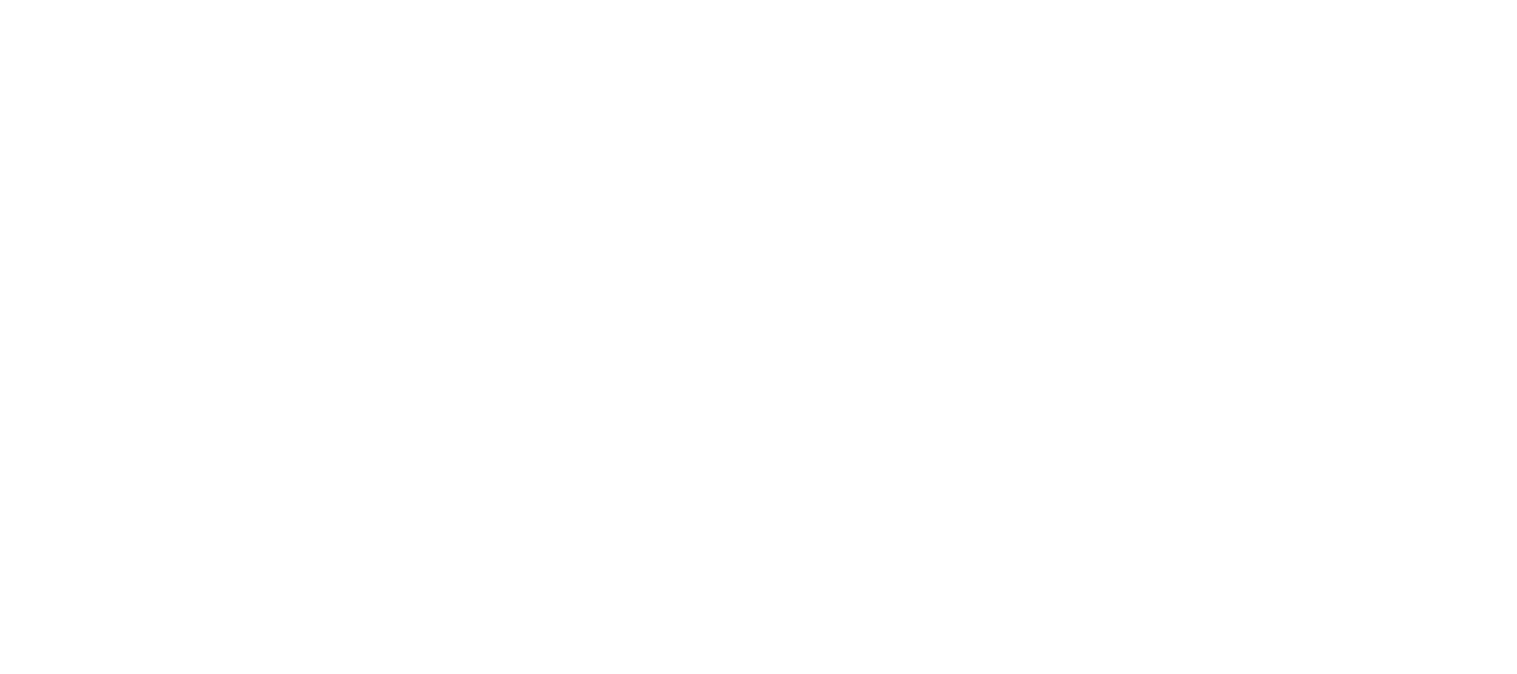 scroll, scrollTop: 0, scrollLeft: 0, axis: both 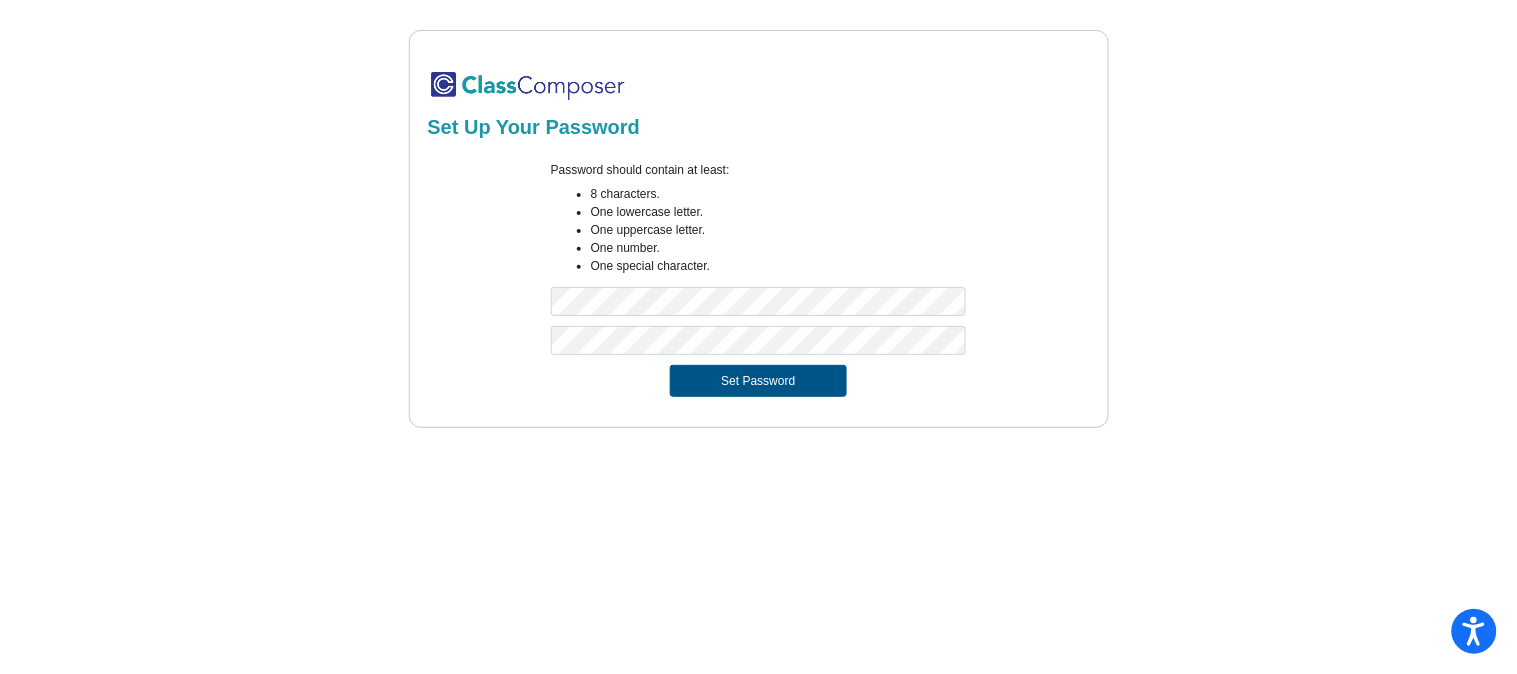 click on "Set Password" at bounding box center [758, 381] 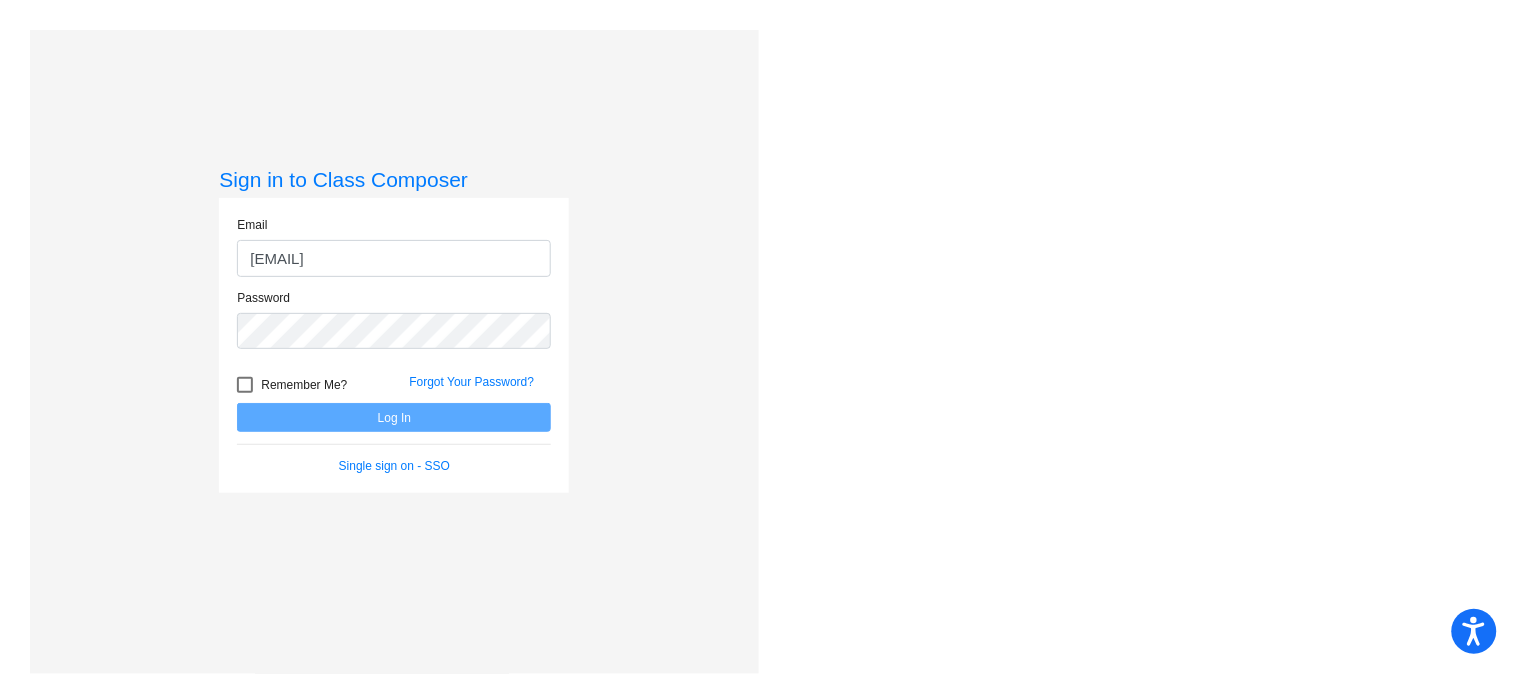 type on "[EMAIL]" 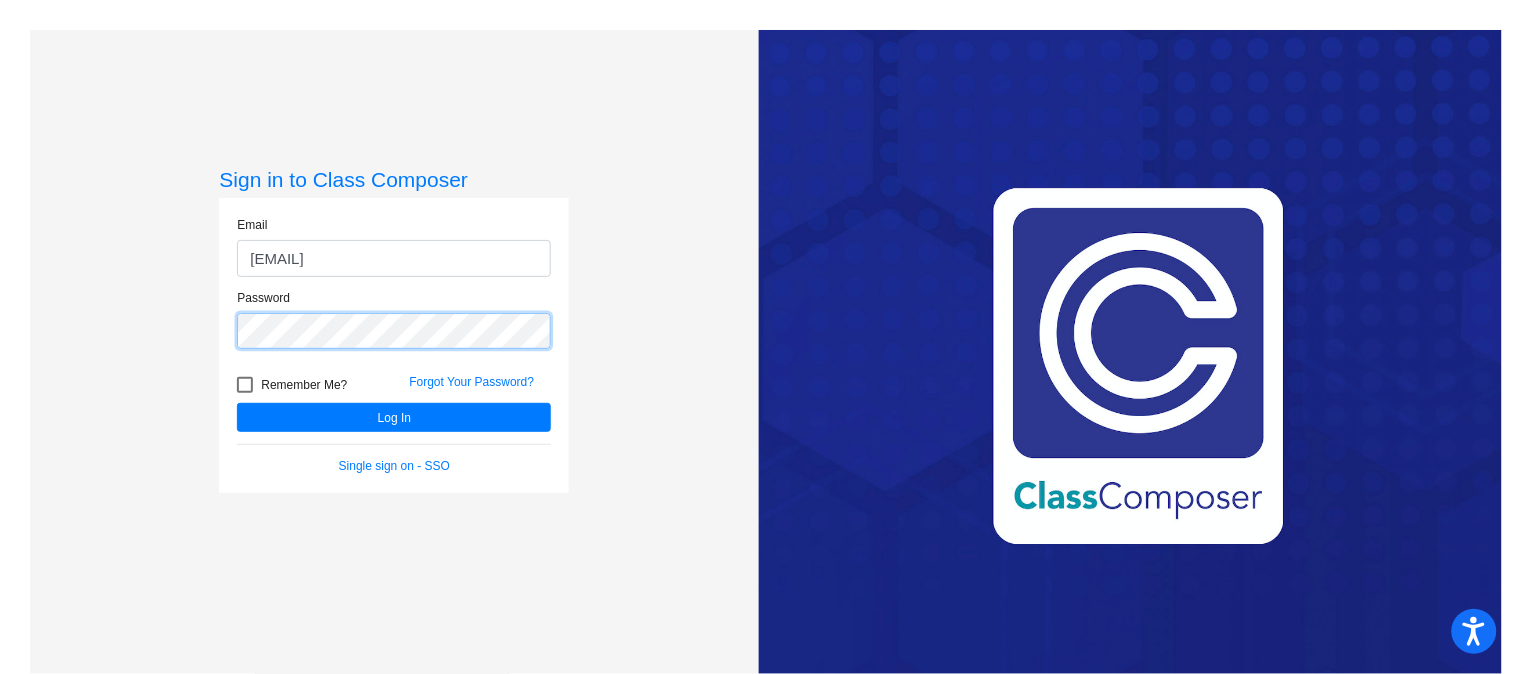 click on "Log In" 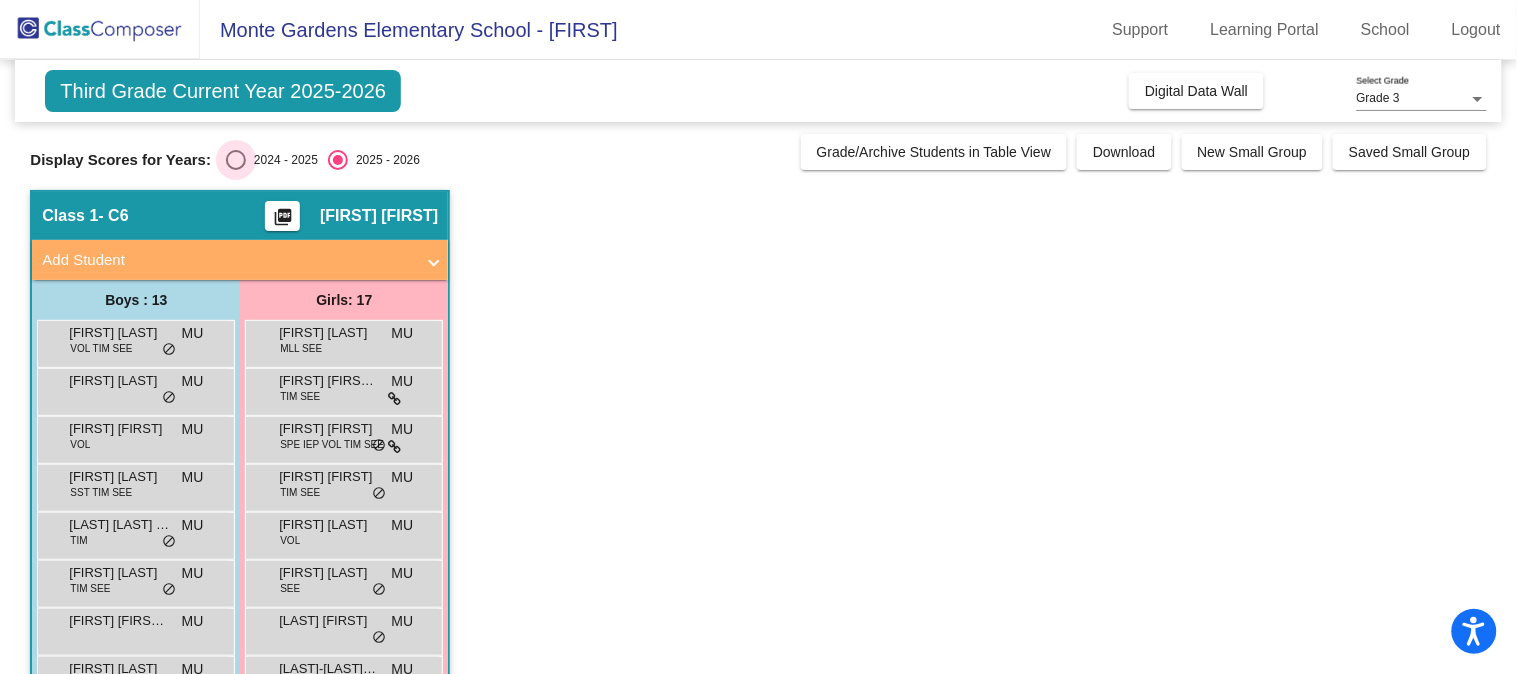 click at bounding box center (236, 160) 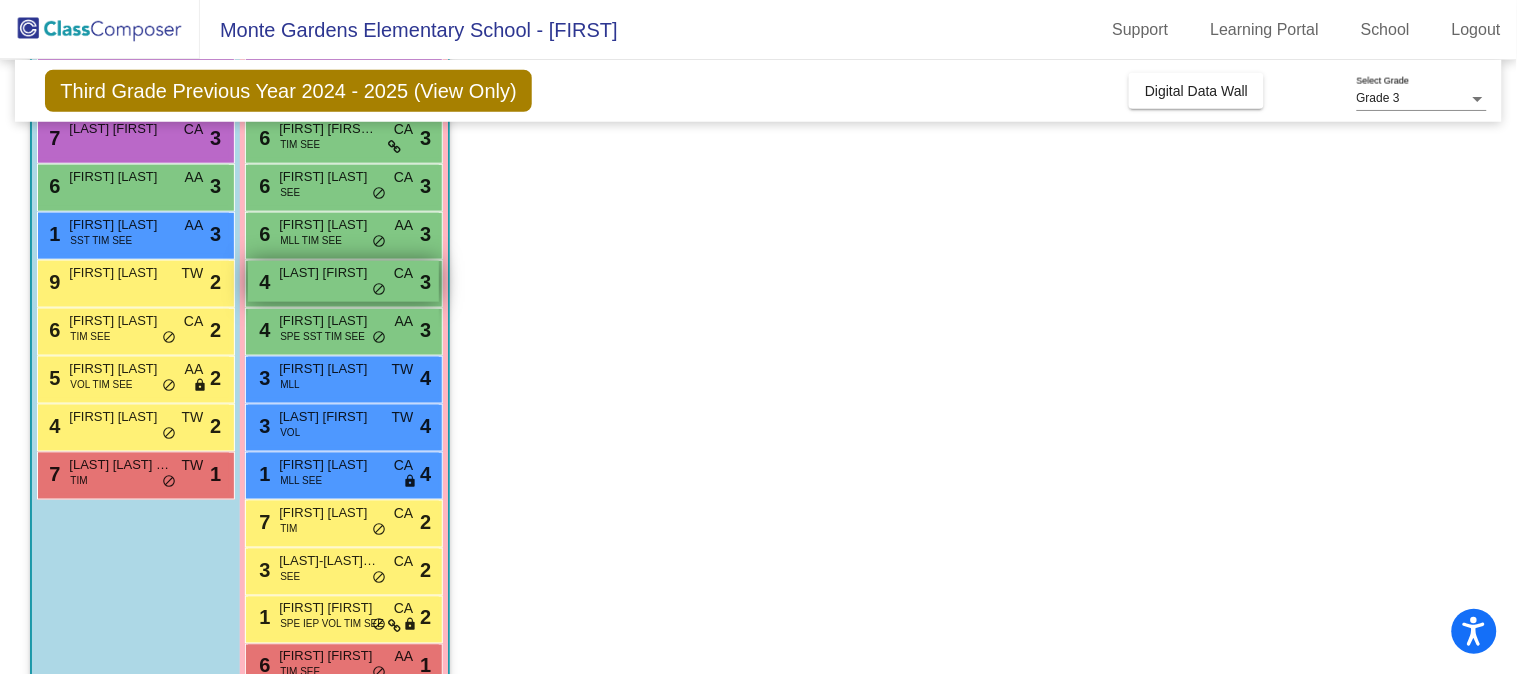 scroll, scrollTop: 491, scrollLeft: 0, axis: vertical 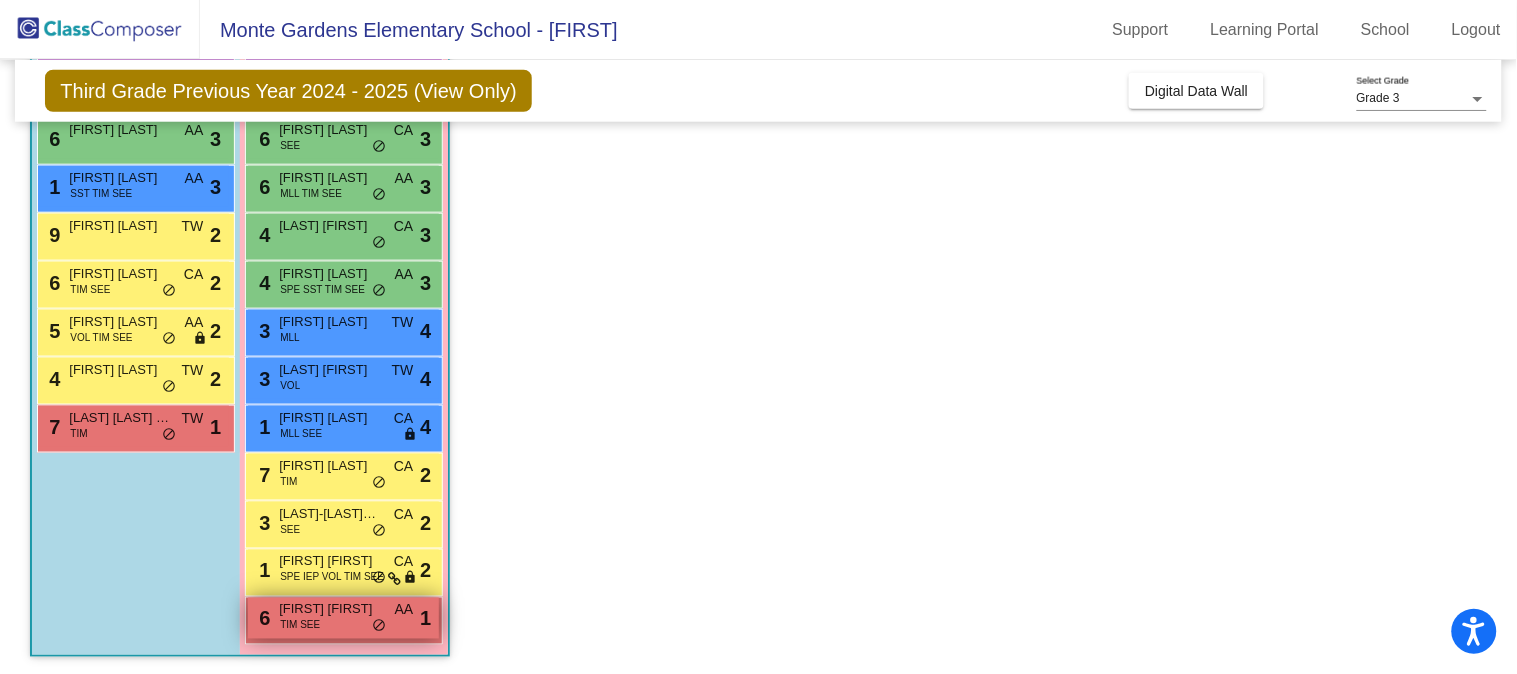 click on "[FIRST] [FIRST]" at bounding box center (329, 610) 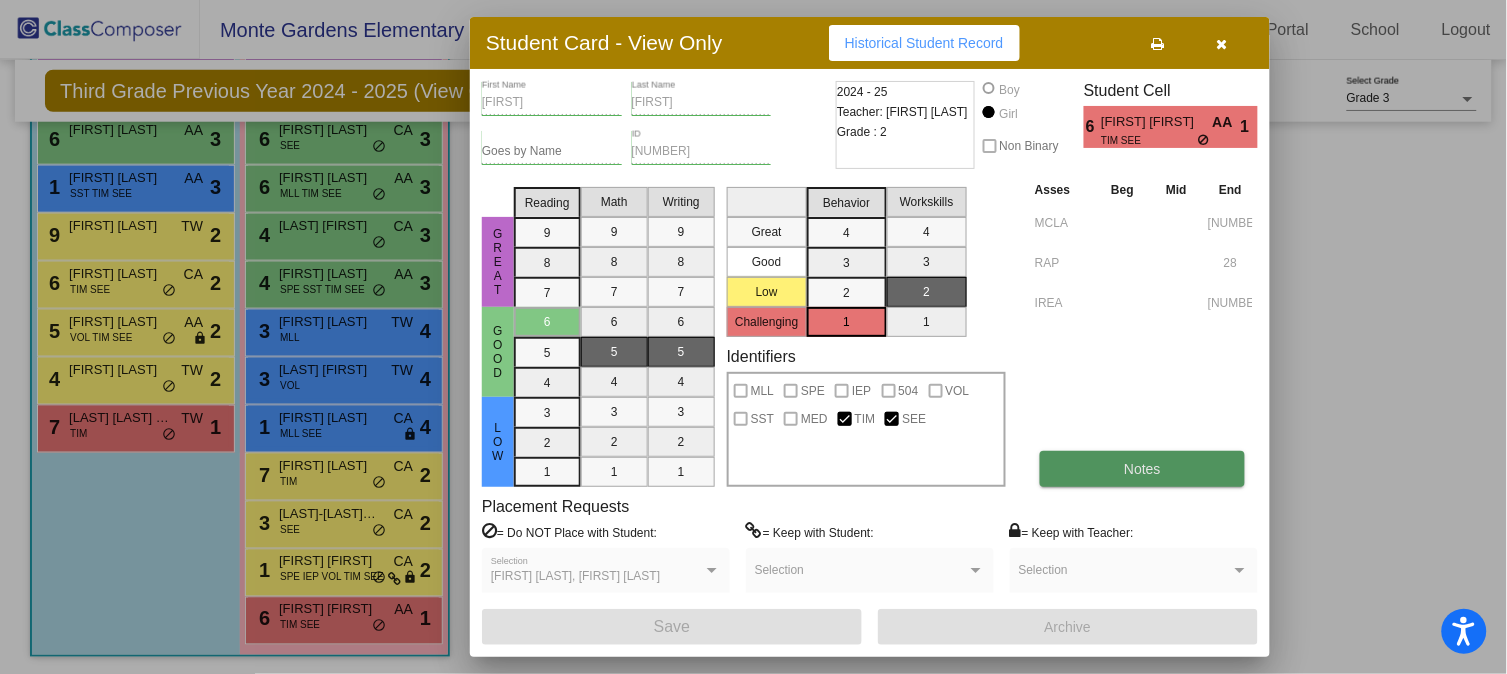 click on "Notes" at bounding box center (1142, 469) 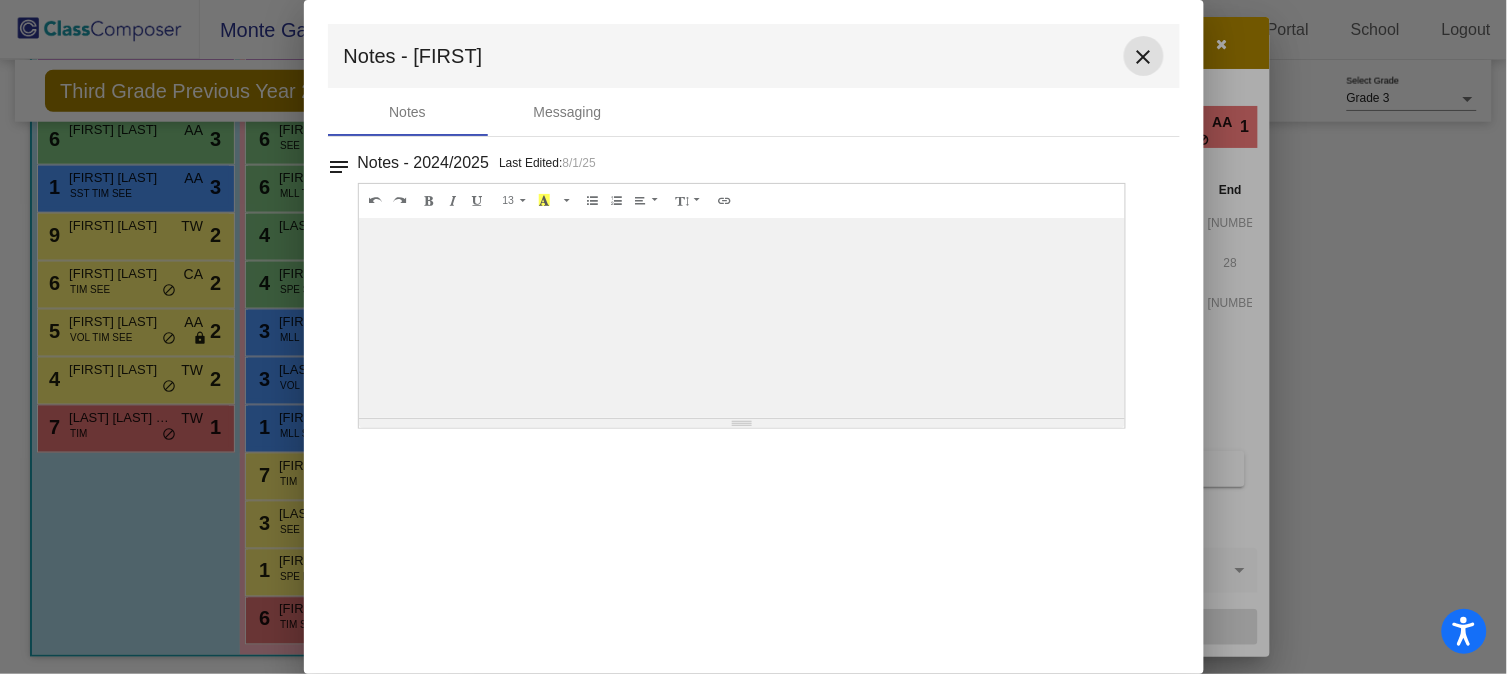 click on "close" at bounding box center (1144, 56) 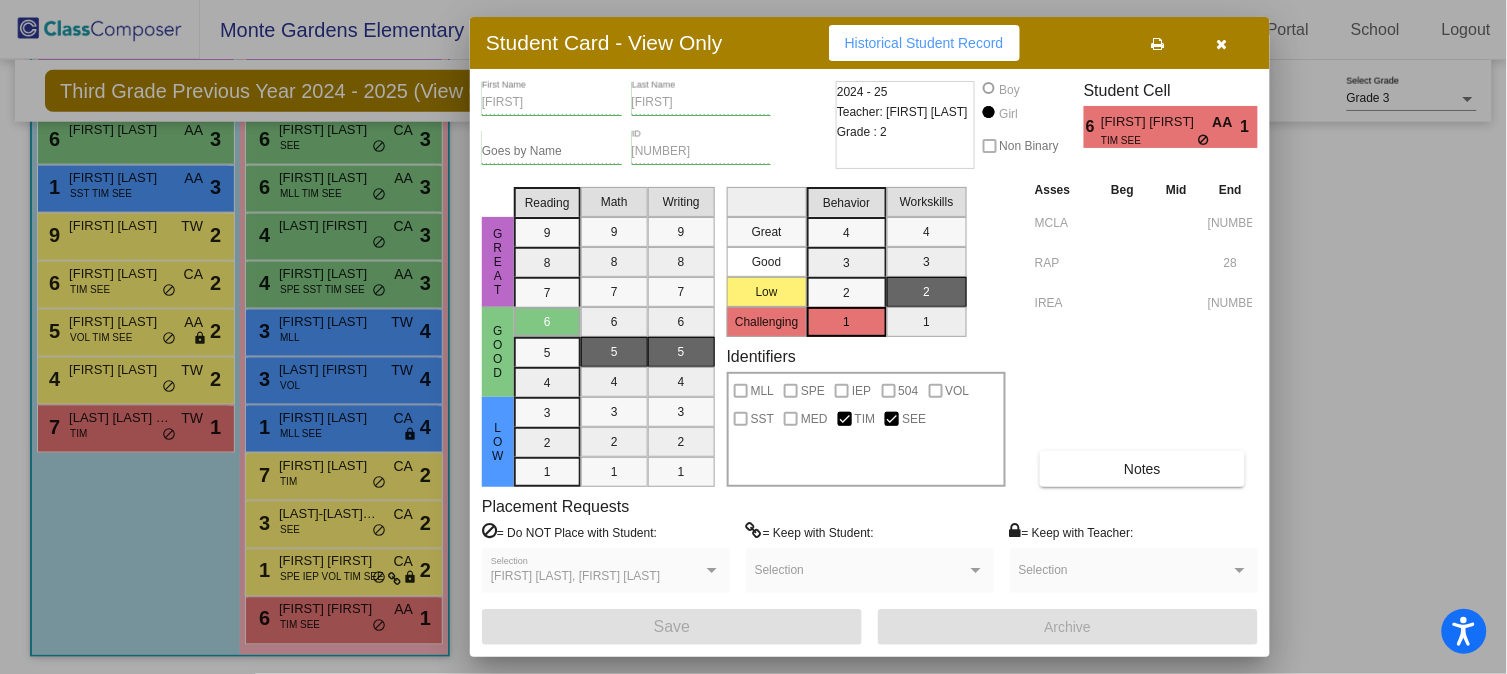 click at bounding box center [753, 337] 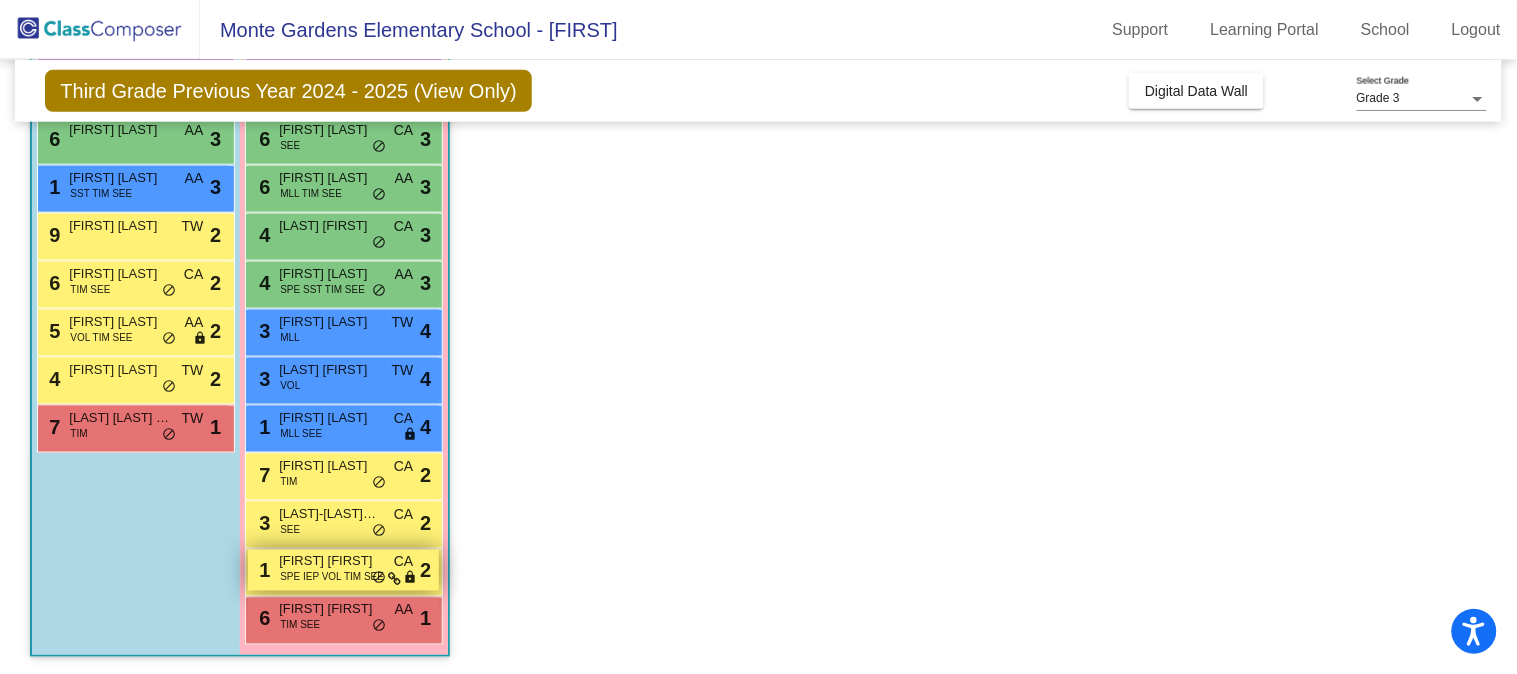 click on "SPE IEP VOL TIM SEE" at bounding box center [332, 577] 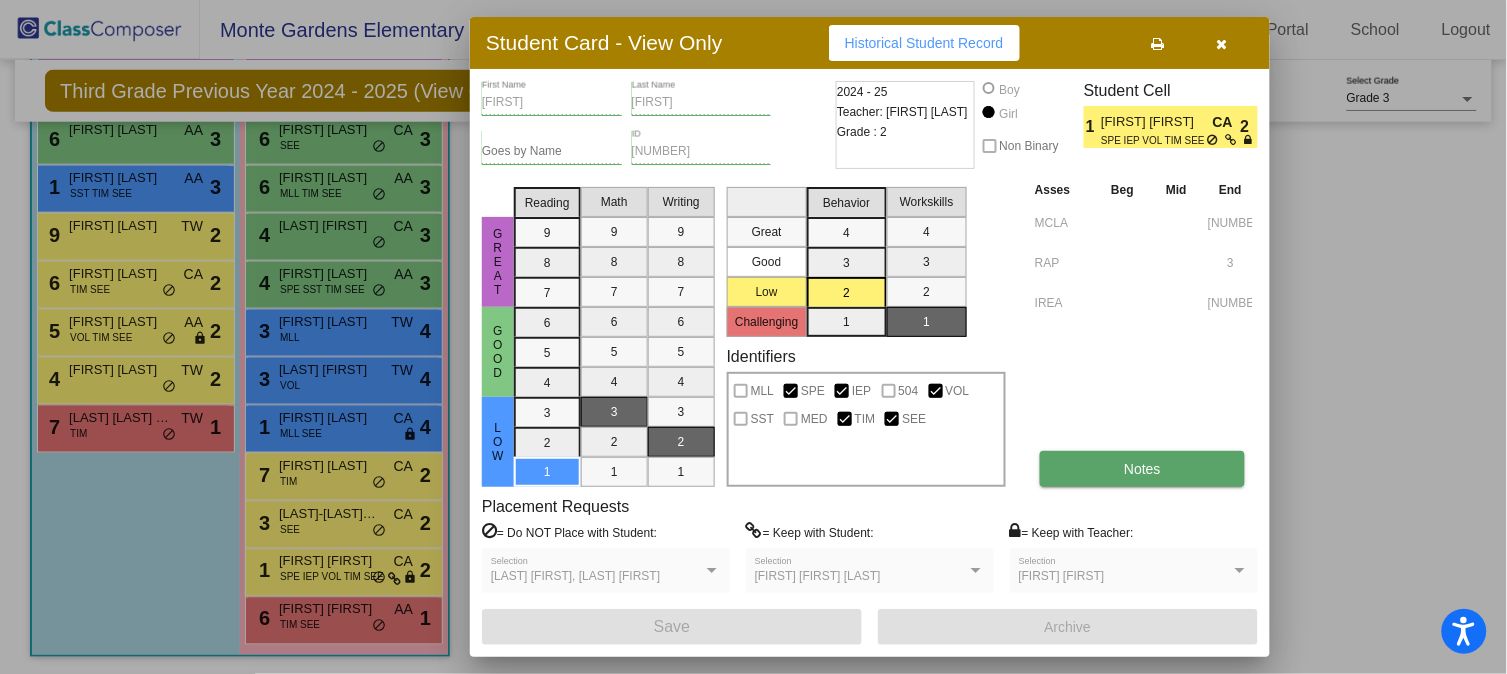 click on "Notes" at bounding box center (1142, 469) 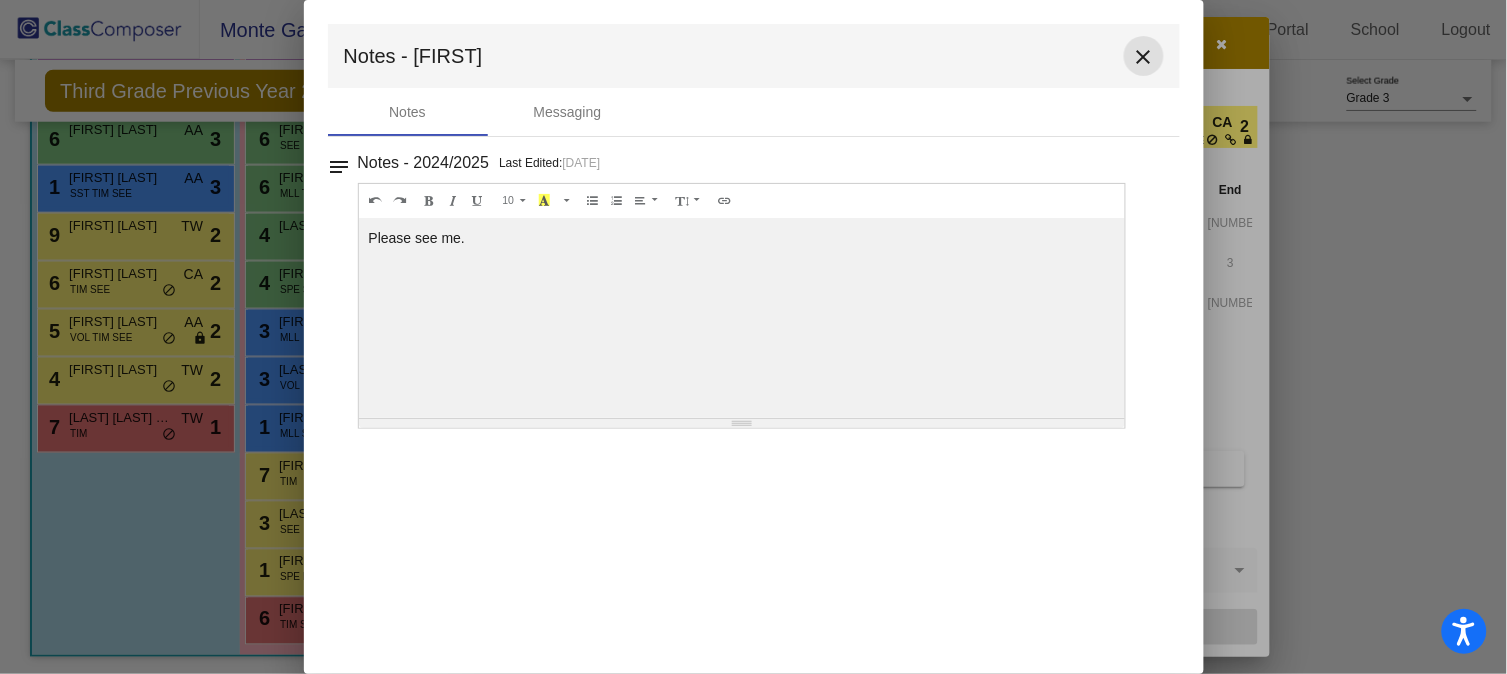 click on "close" at bounding box center [1144, 56] 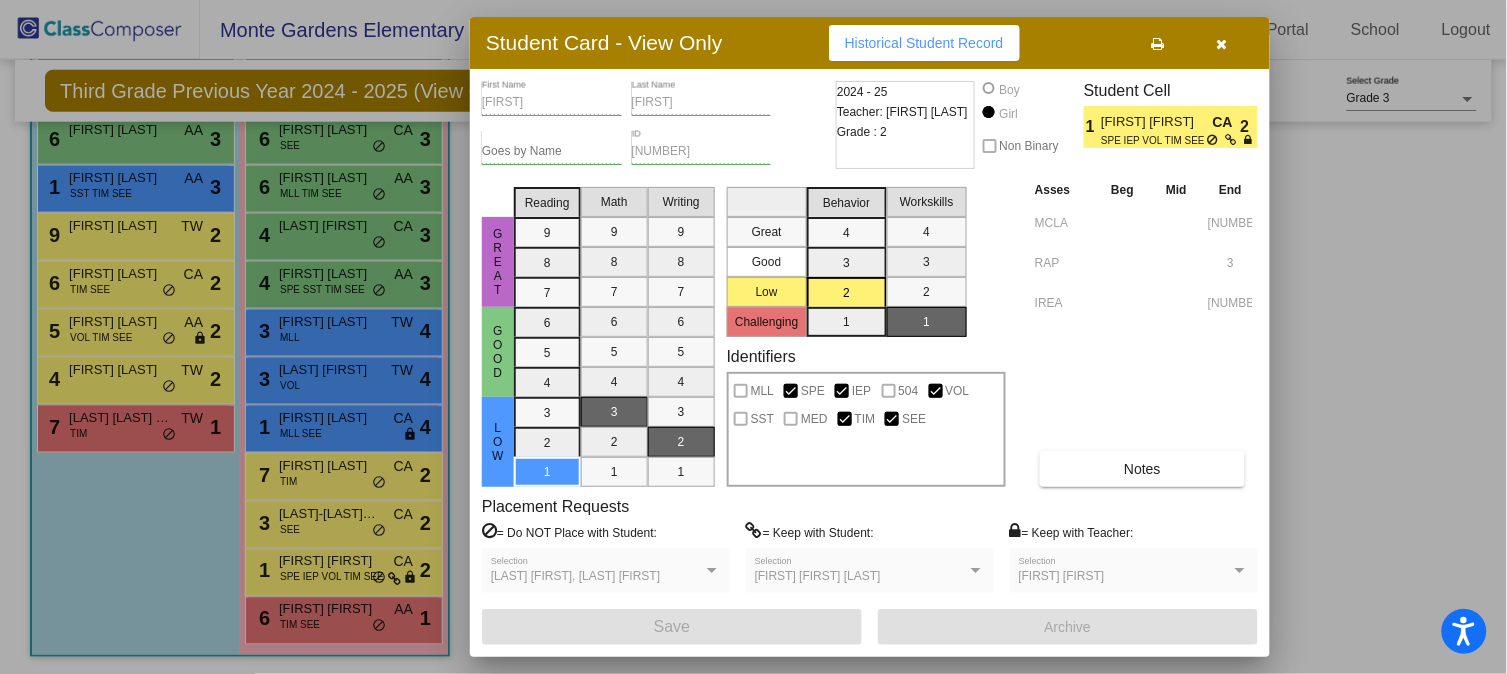 click at bounding box center (753, 337) 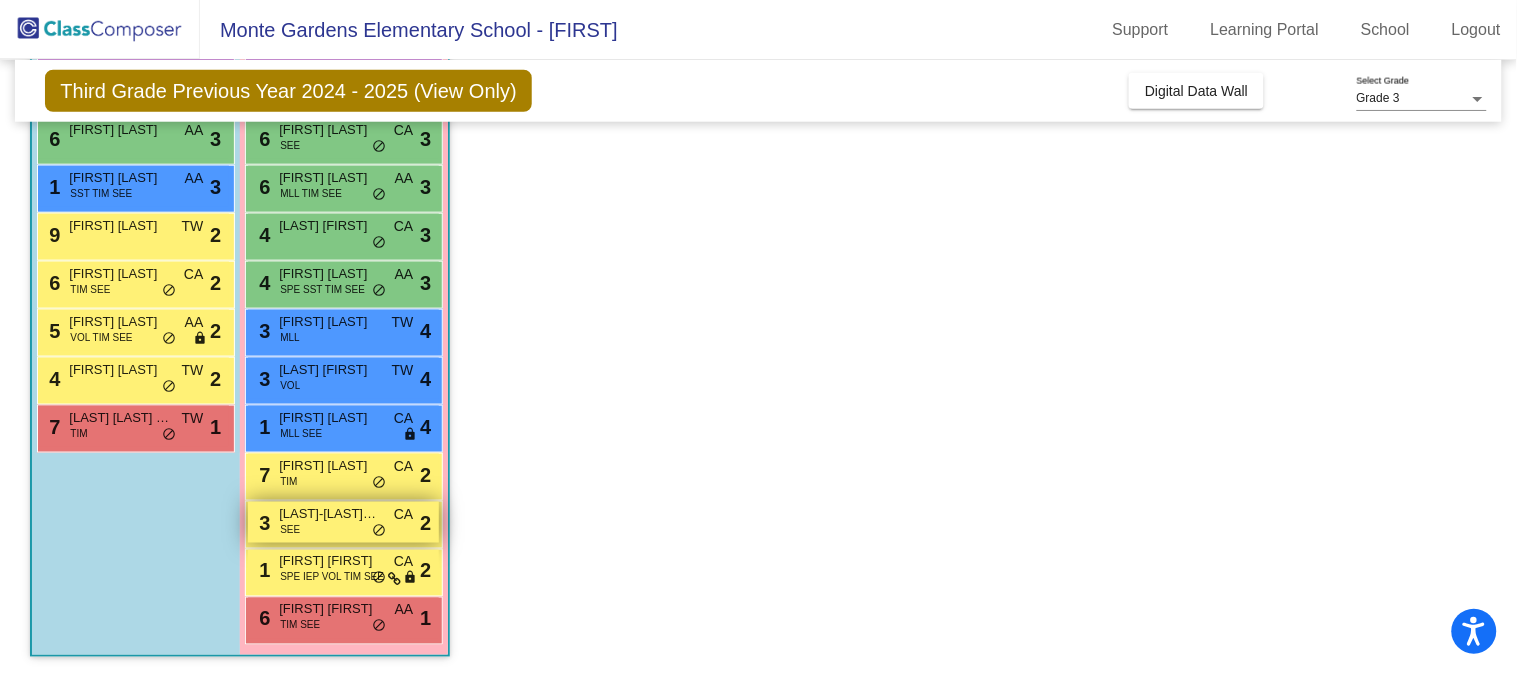 click on "[LAST]-[LAST] [FIRST]" at bounding box center (329, 514) 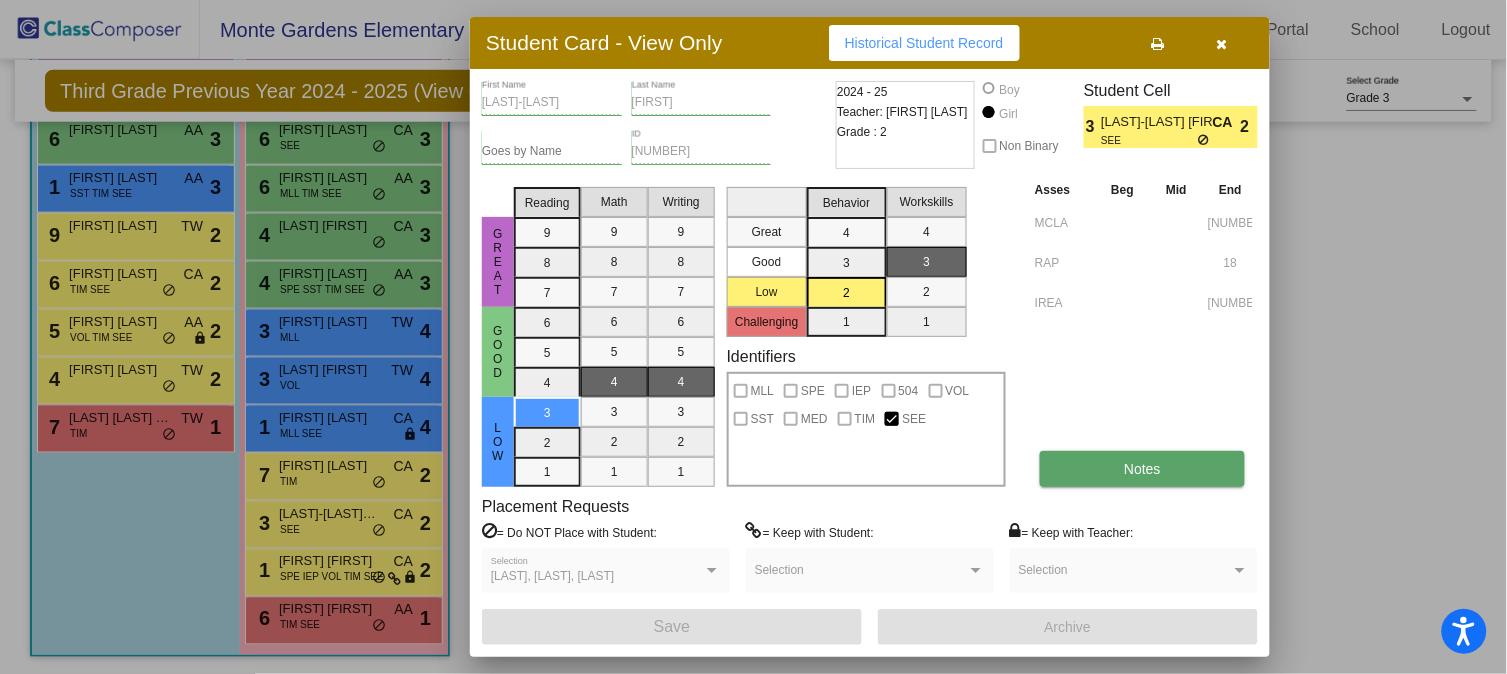 click on "Notes" at bounding box center [1142, 469] 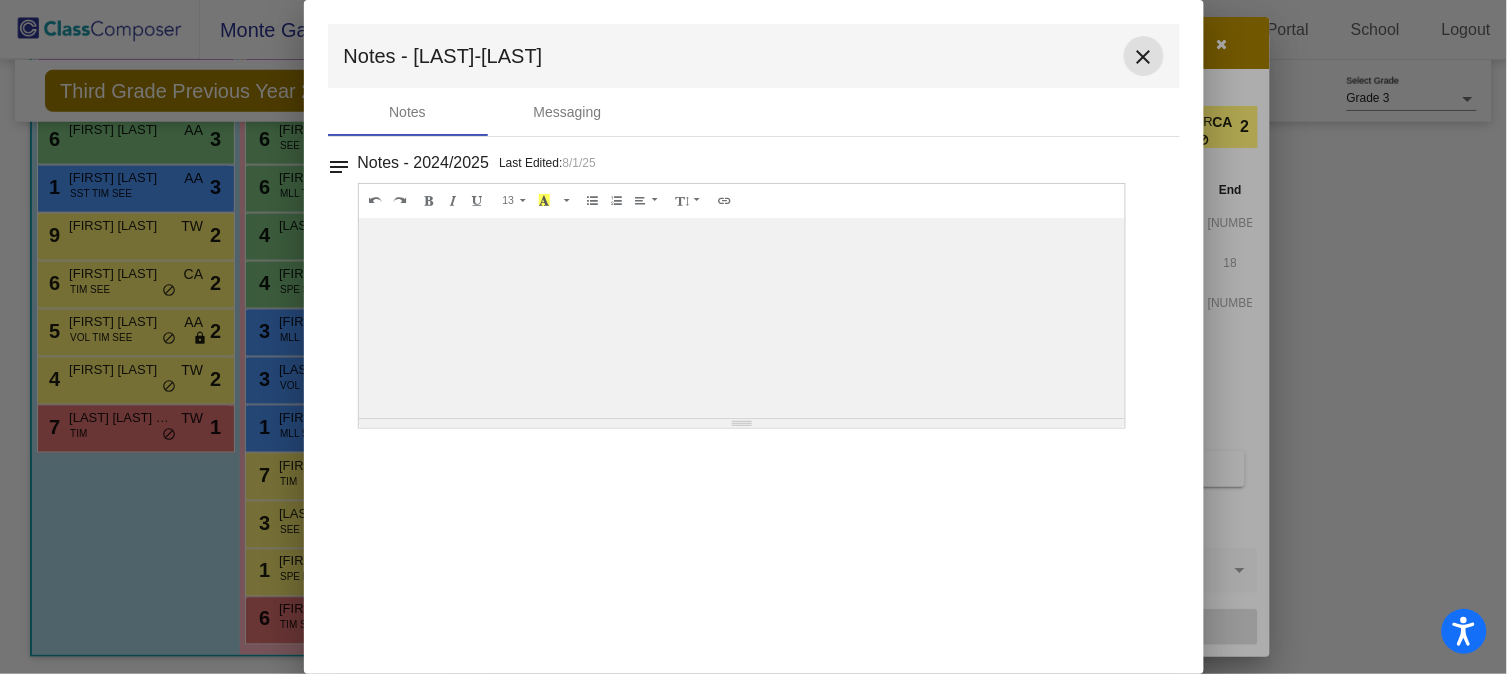 click on "close" at bounding box center [1144, 57] 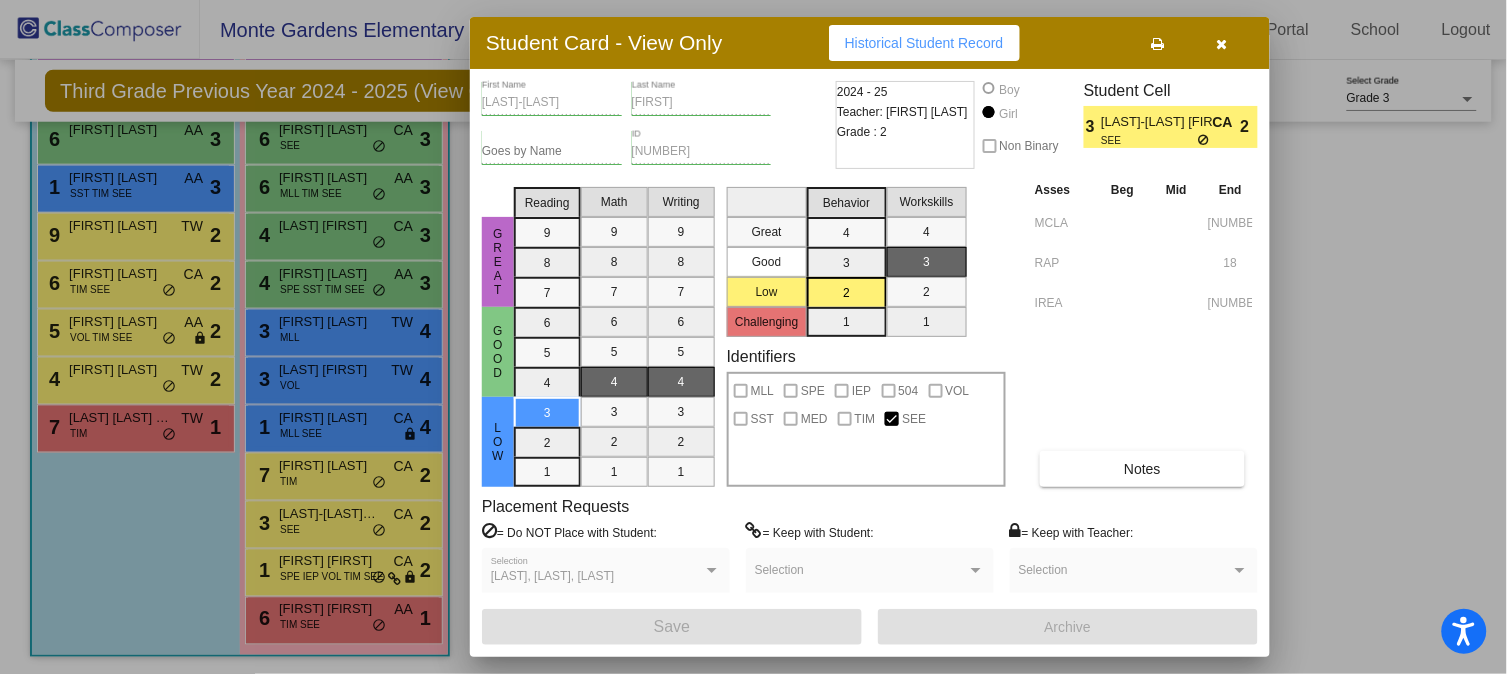 click at bounding box center (753, 337) 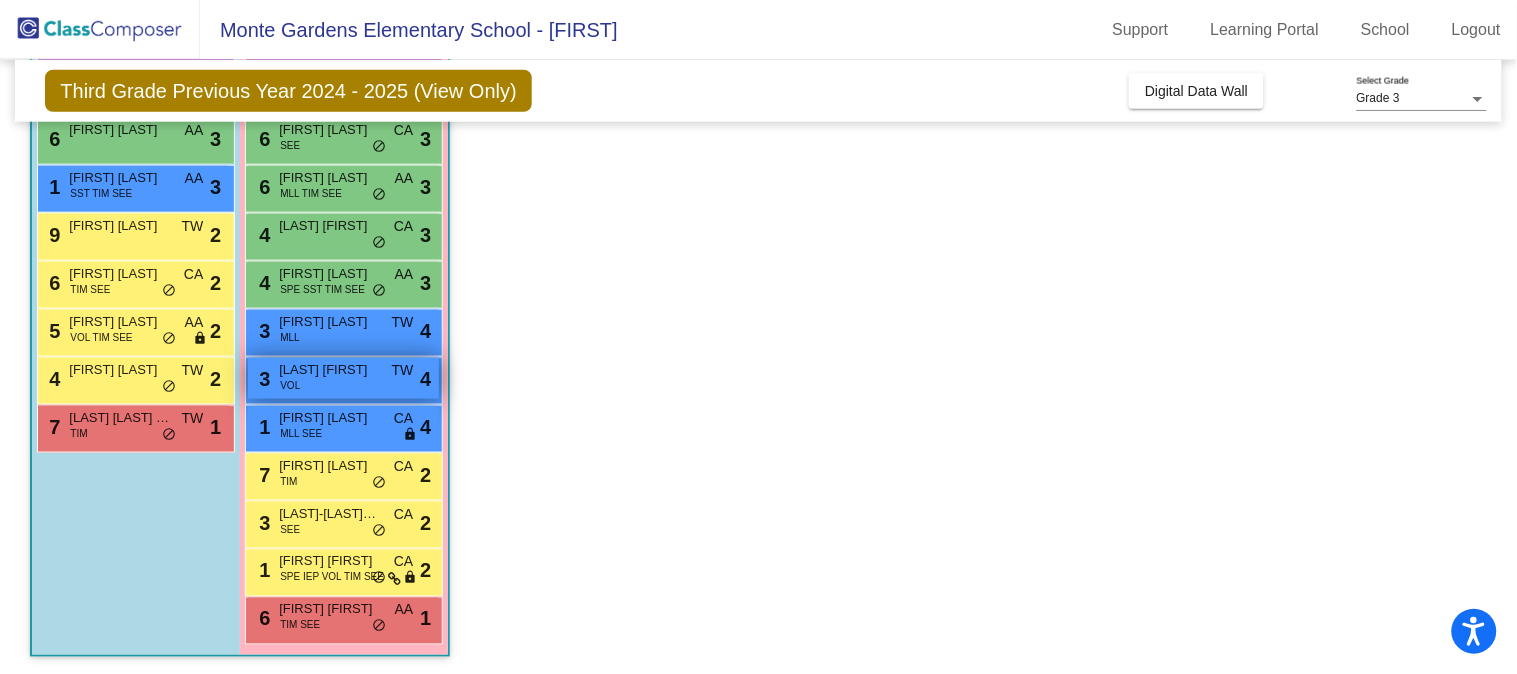 click on "[LAST] [FIRST]" at bounding box center [329, 370] 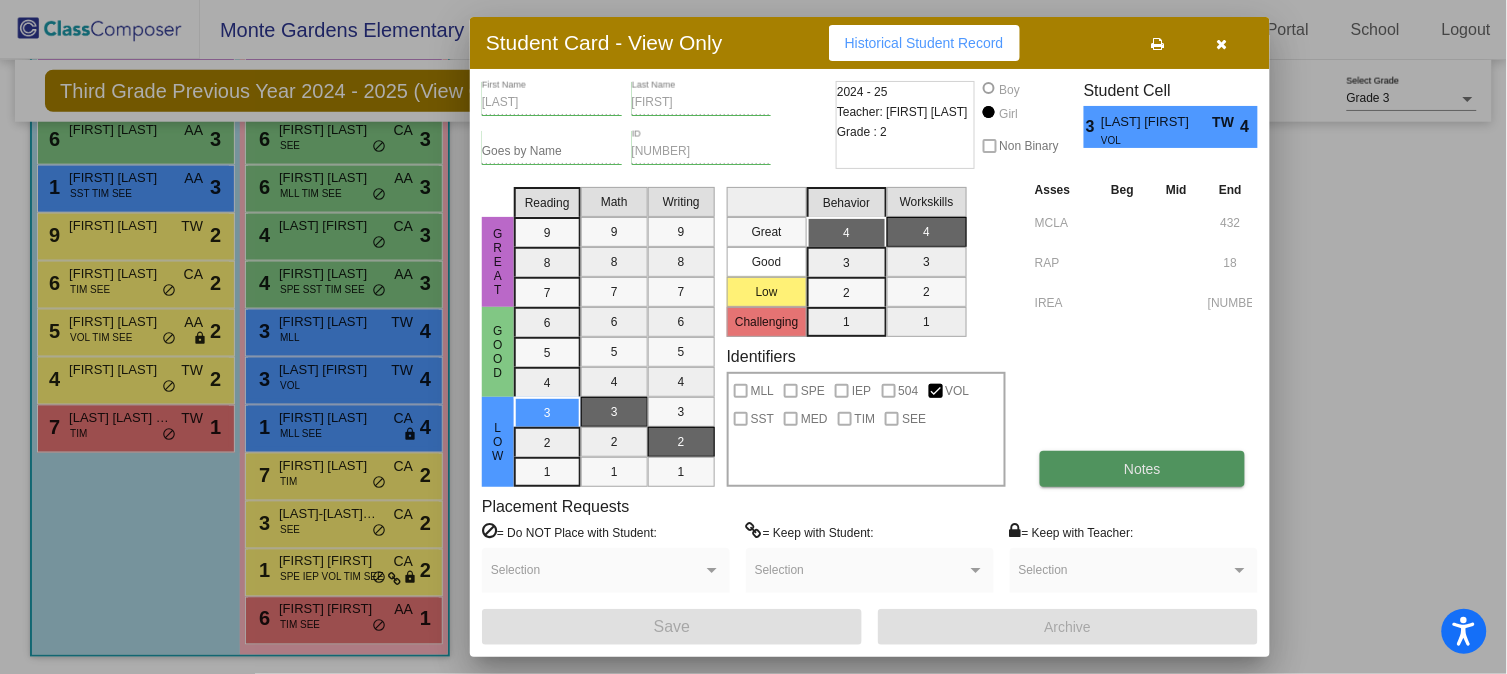 click on "Notes" at bounding box center (1142, 469) 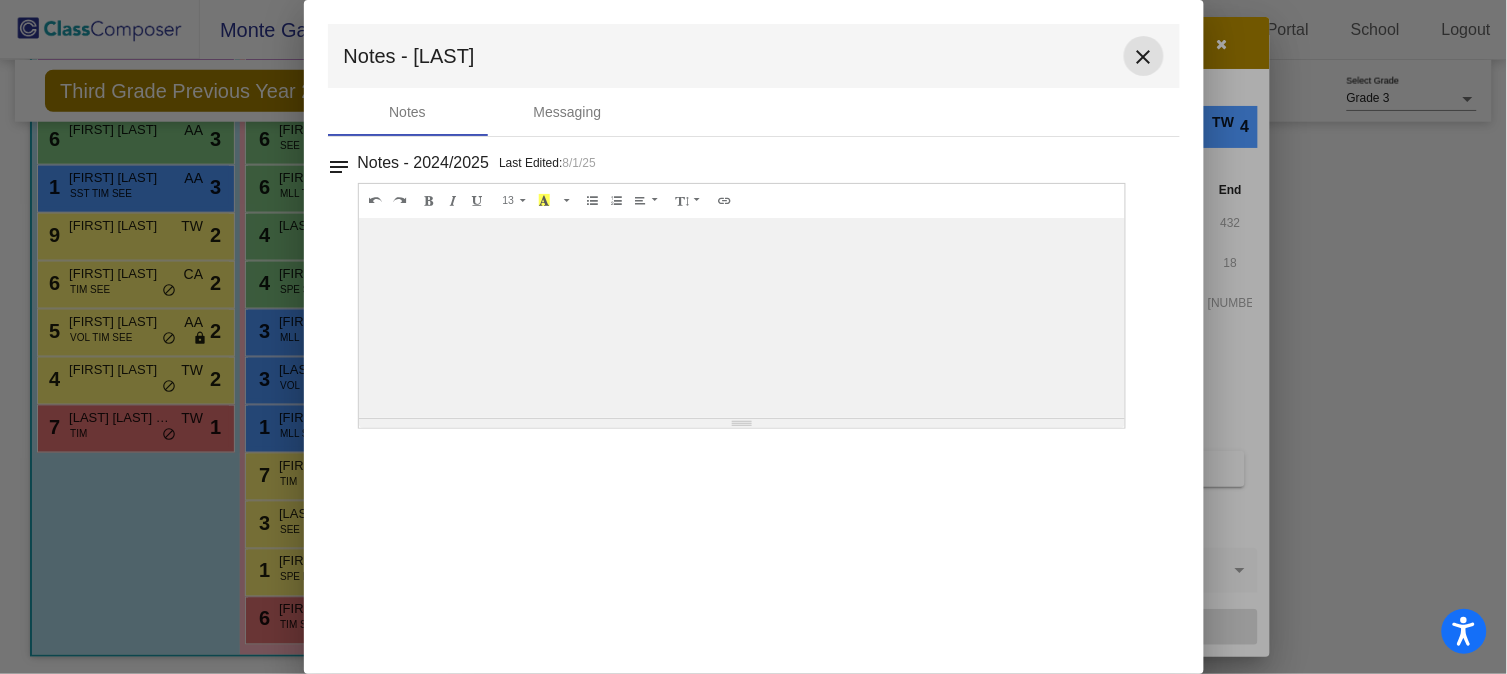 click on "close" at bounding box center (1144, 57) 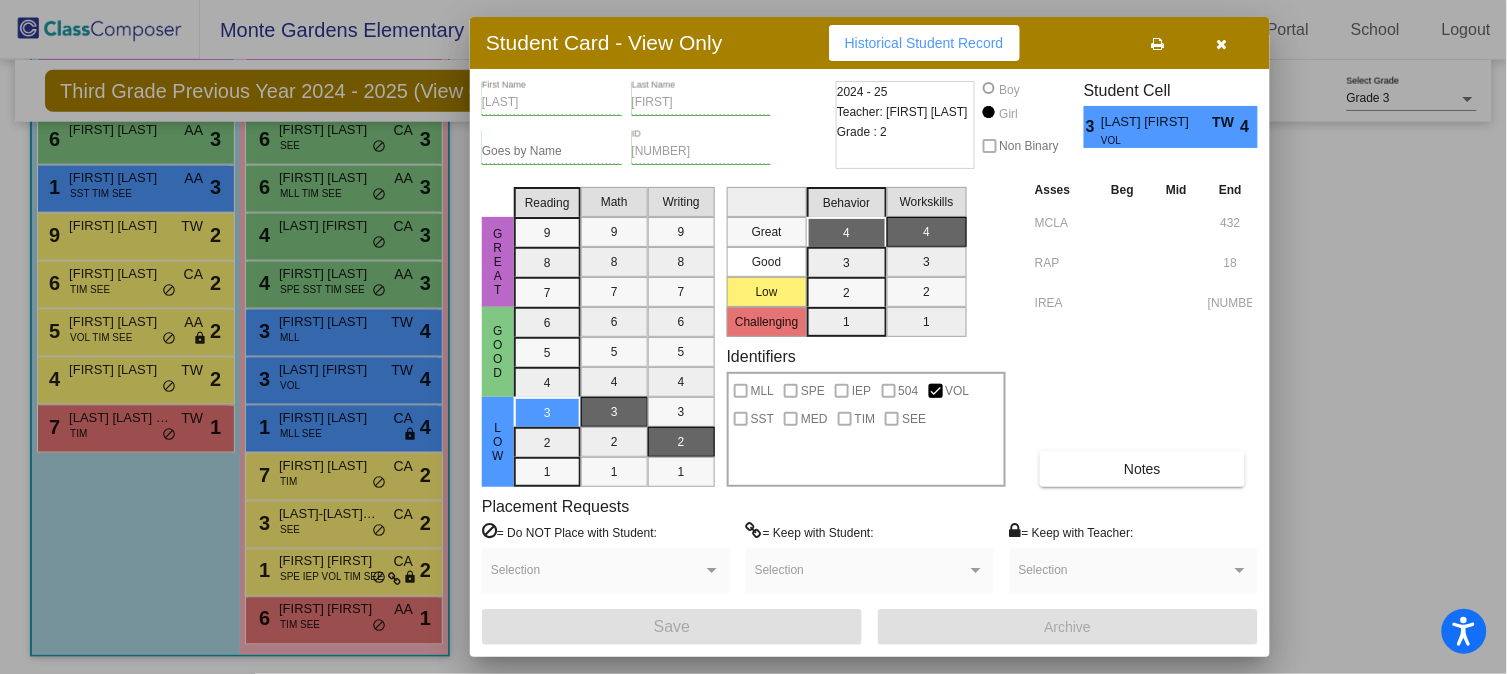 click at bounding box center [753, 337] 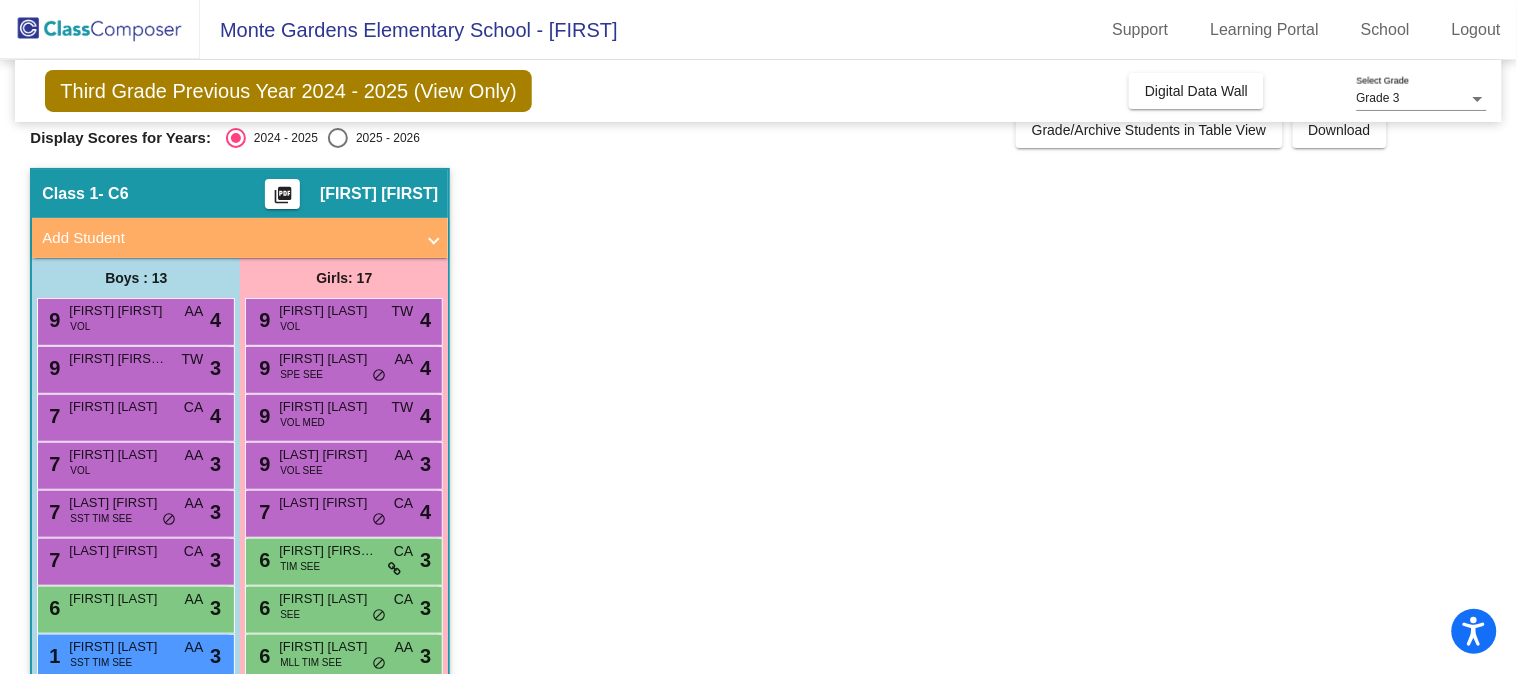 scroll, scrollTop: 0, scrollLeft: 0, axis: both 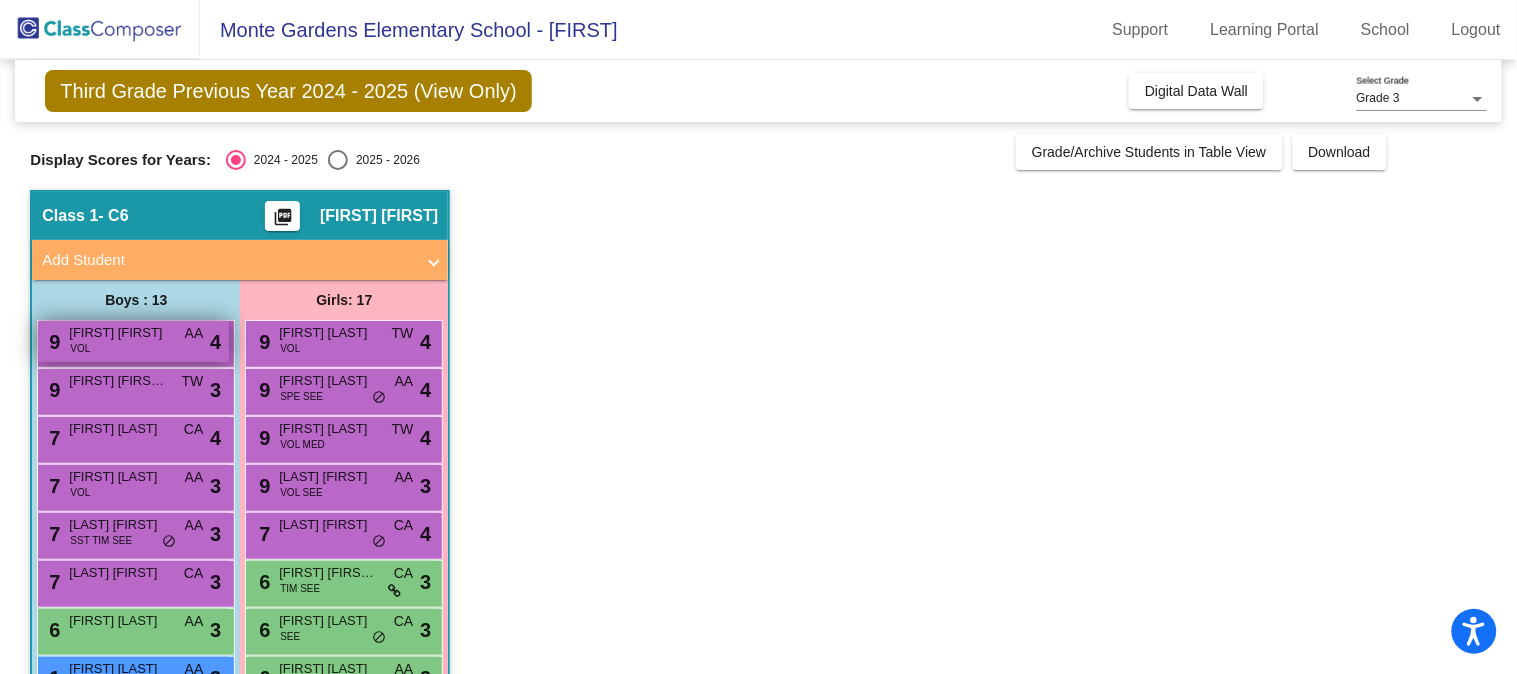 click on "[FIRST] [FIRST]" at bounding box center (119, 333) 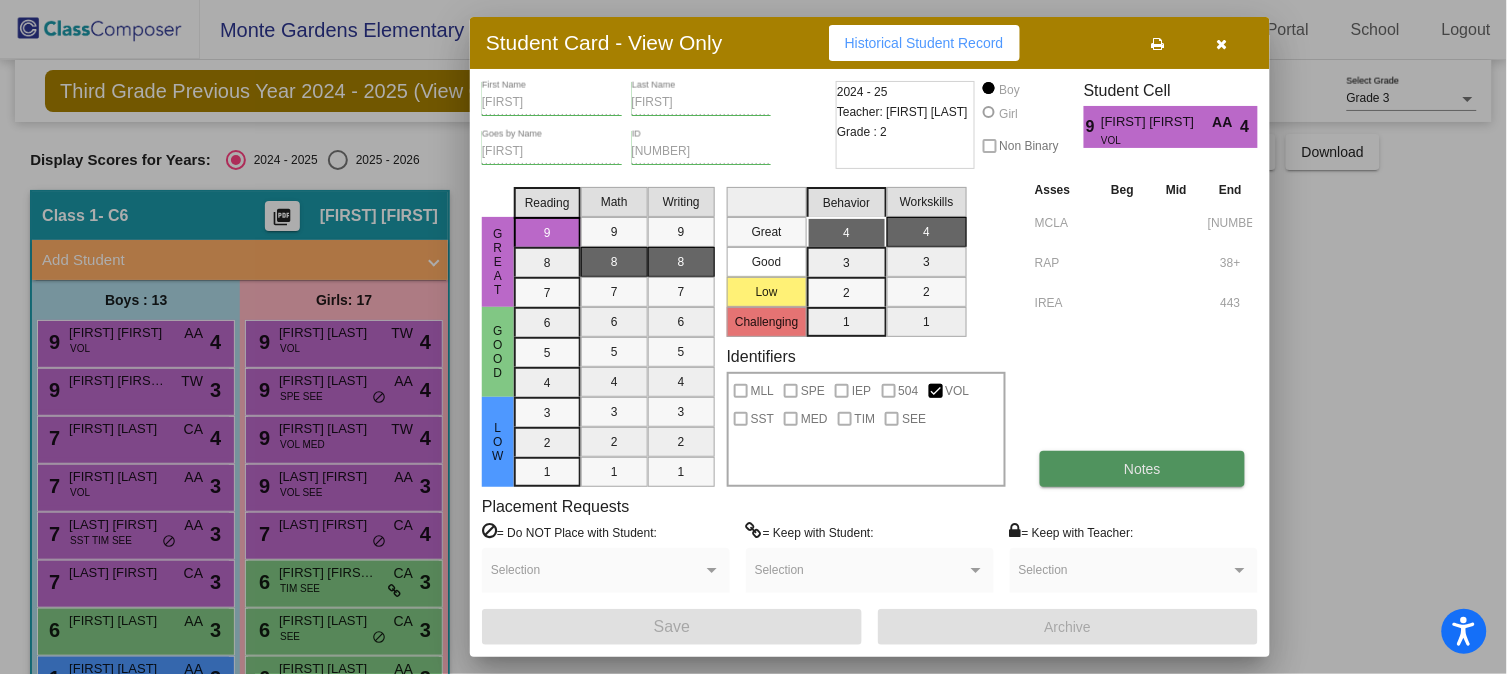 click on "Notes" at bounding box center [1142, 469] 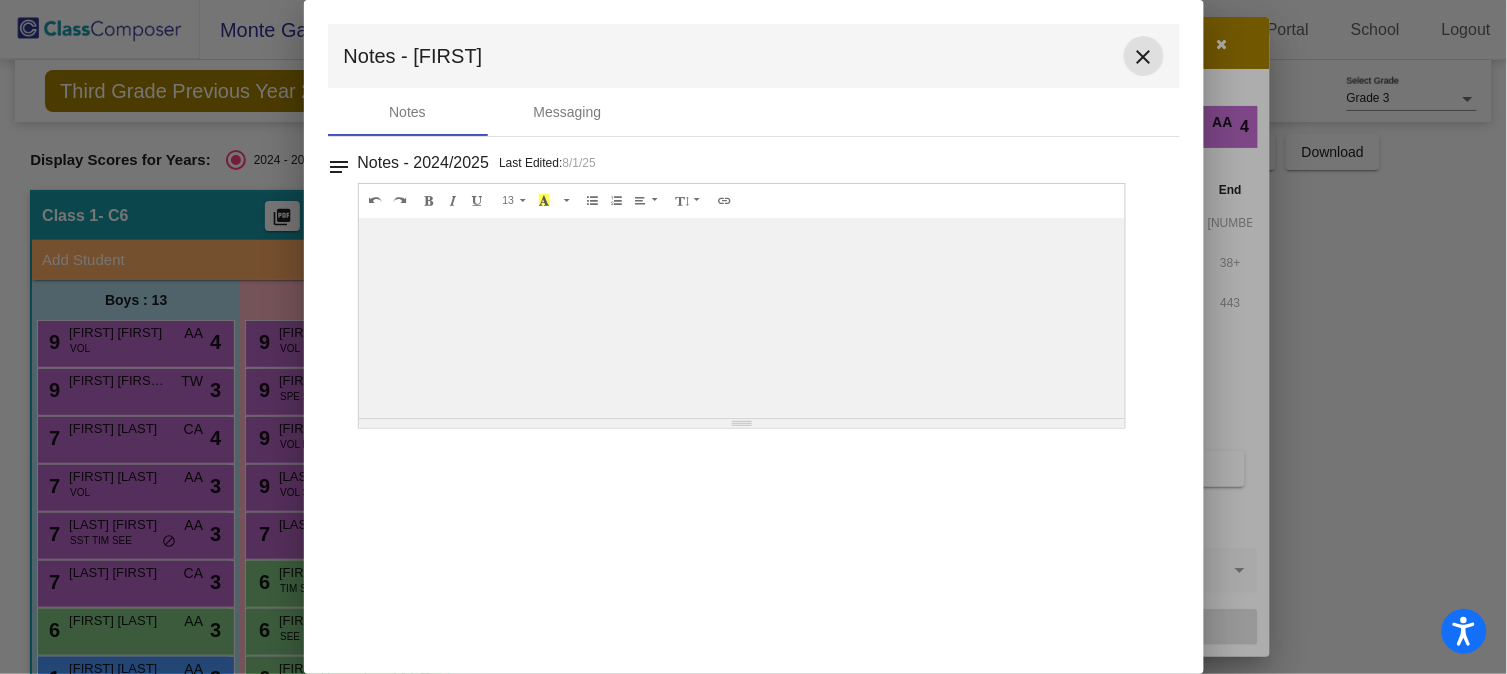 click on "close" at bounding box center [1144, 57] 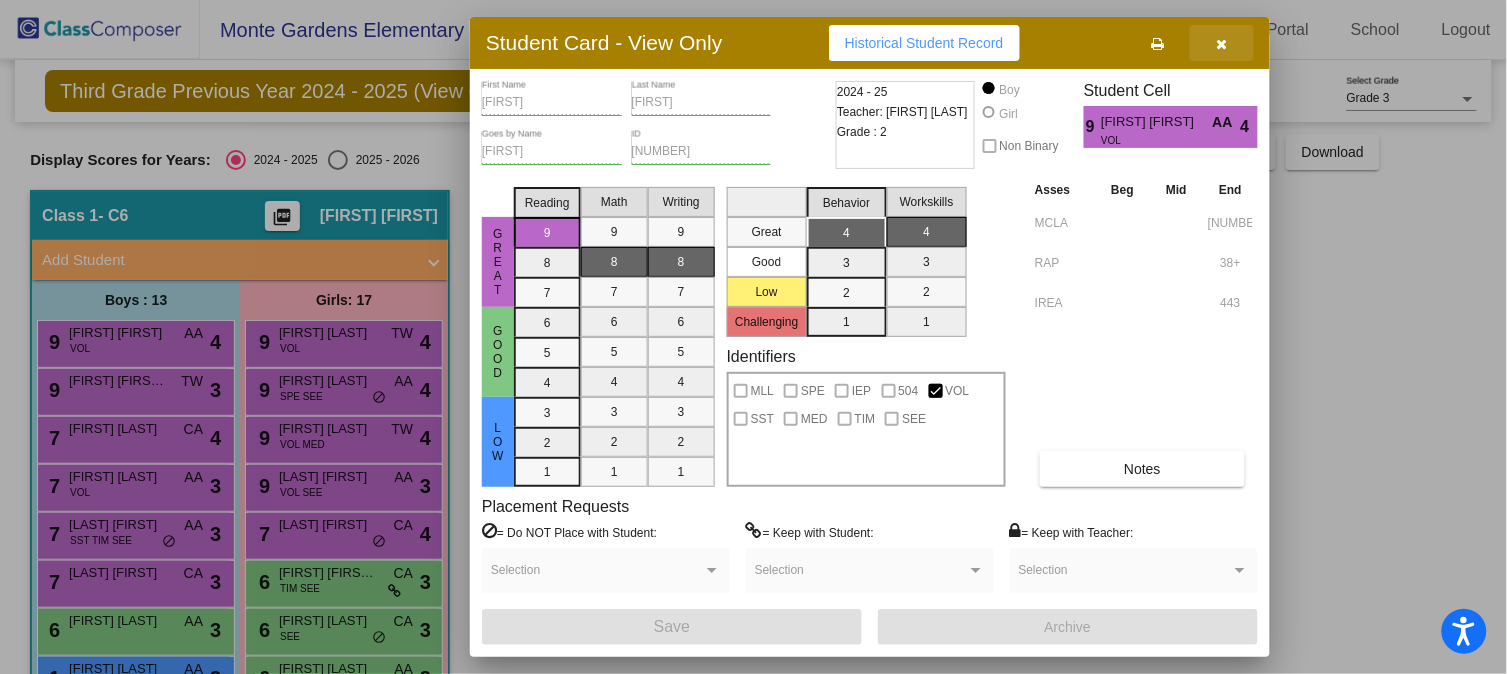 click at bounding box center [1222, 44] 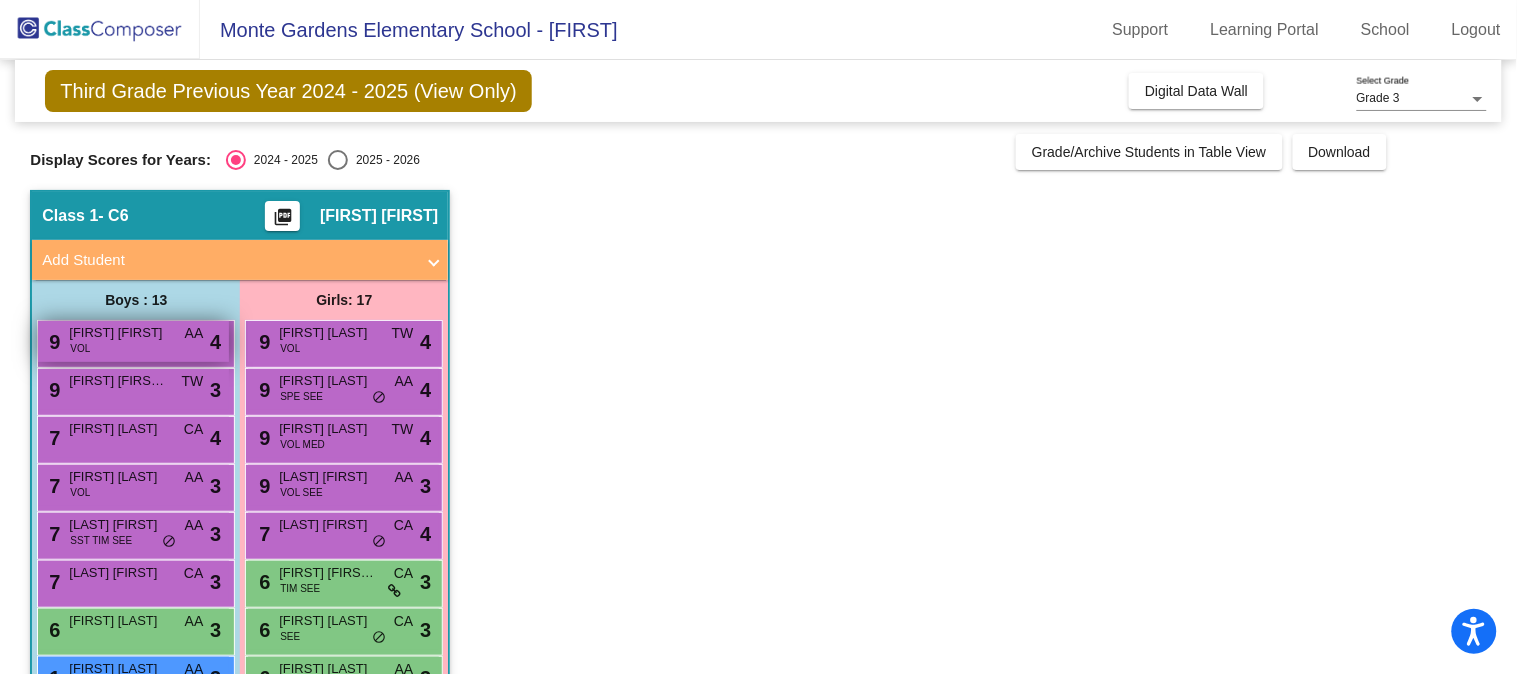 click on "VOL" at bounding box center (80, 348) 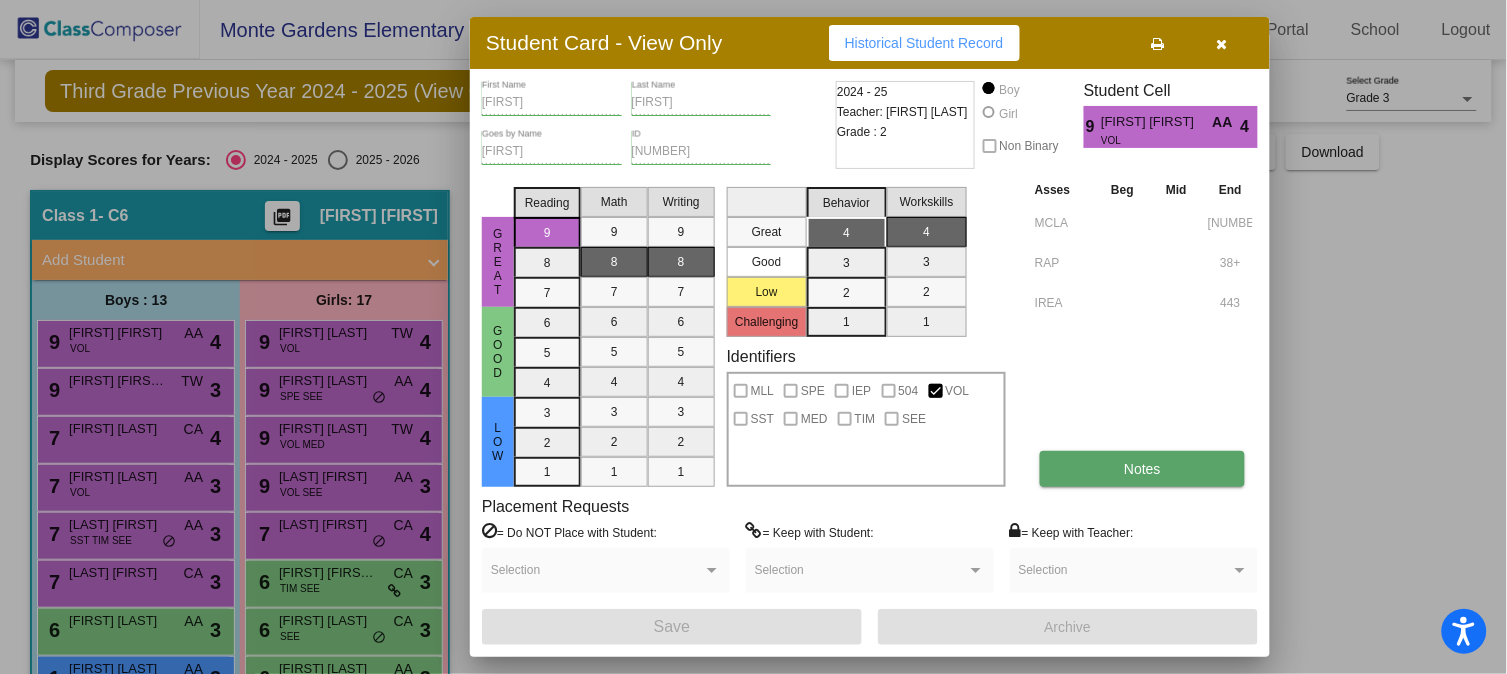 click on "Notes" at bounding box center (1142, 469) 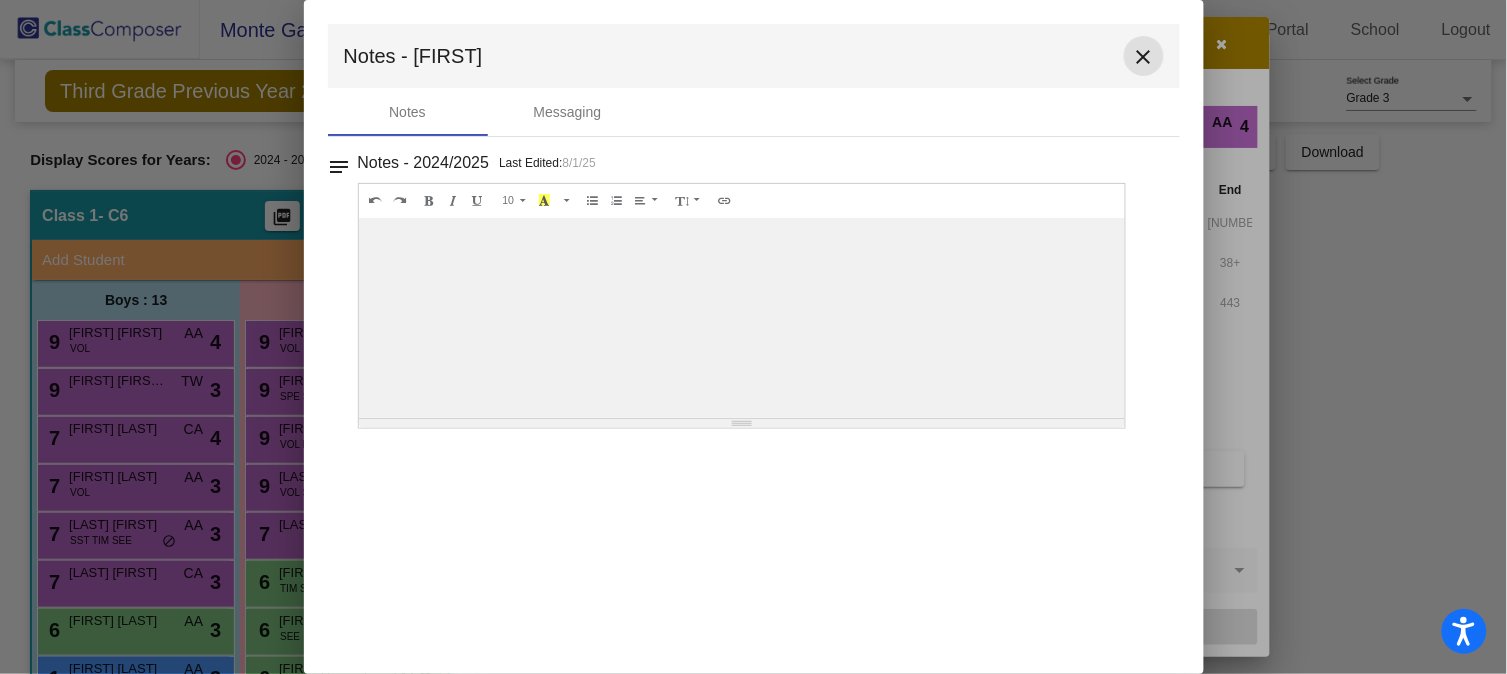 click on "close" at bounding box center [1144, 57] 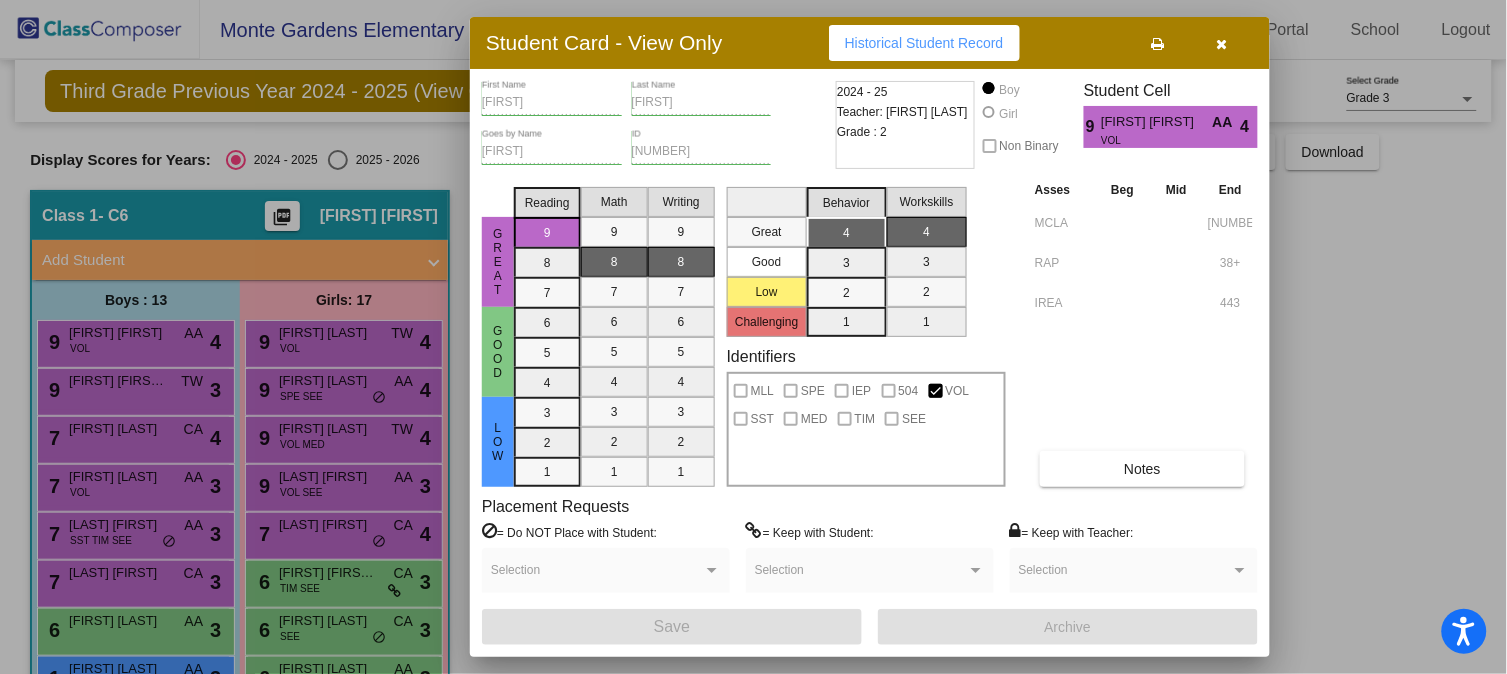 click at bounding box center [1222, 43] 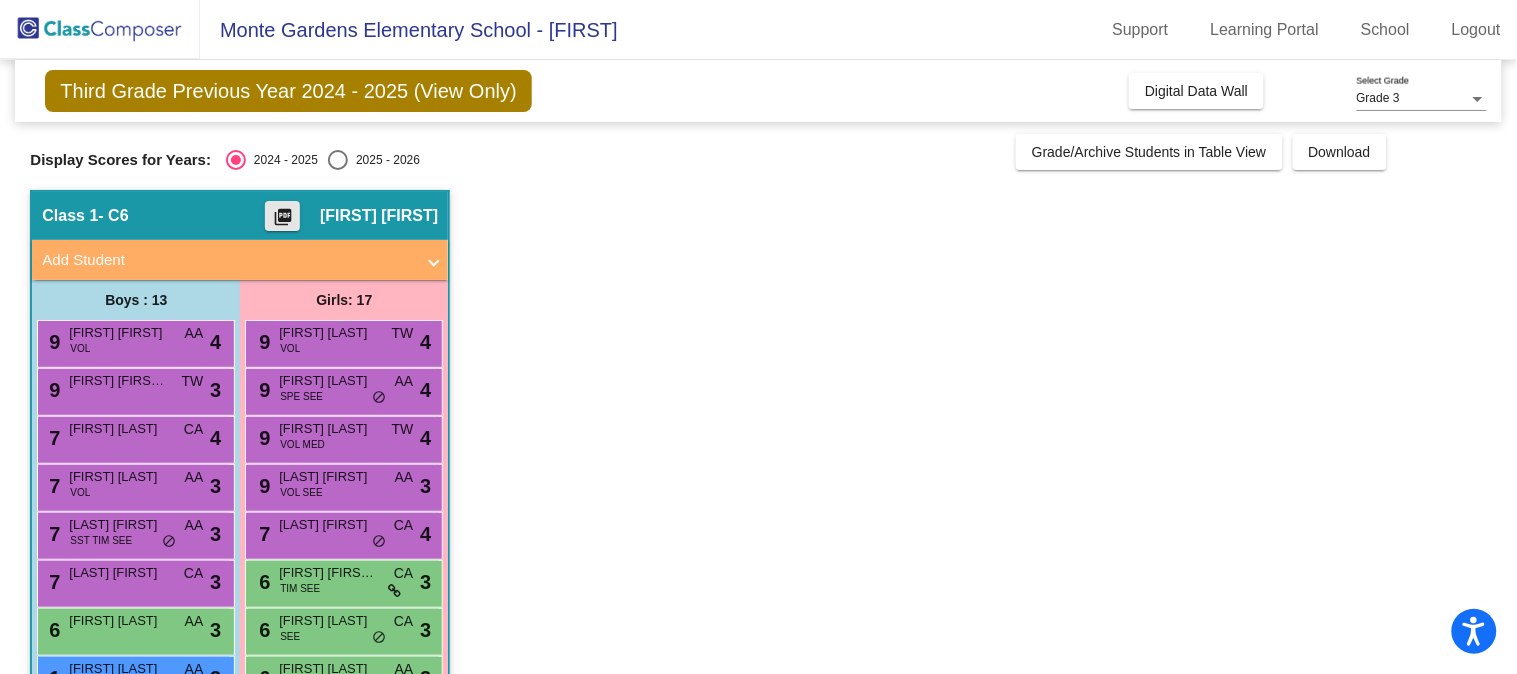 click on "picture_as_pdf" 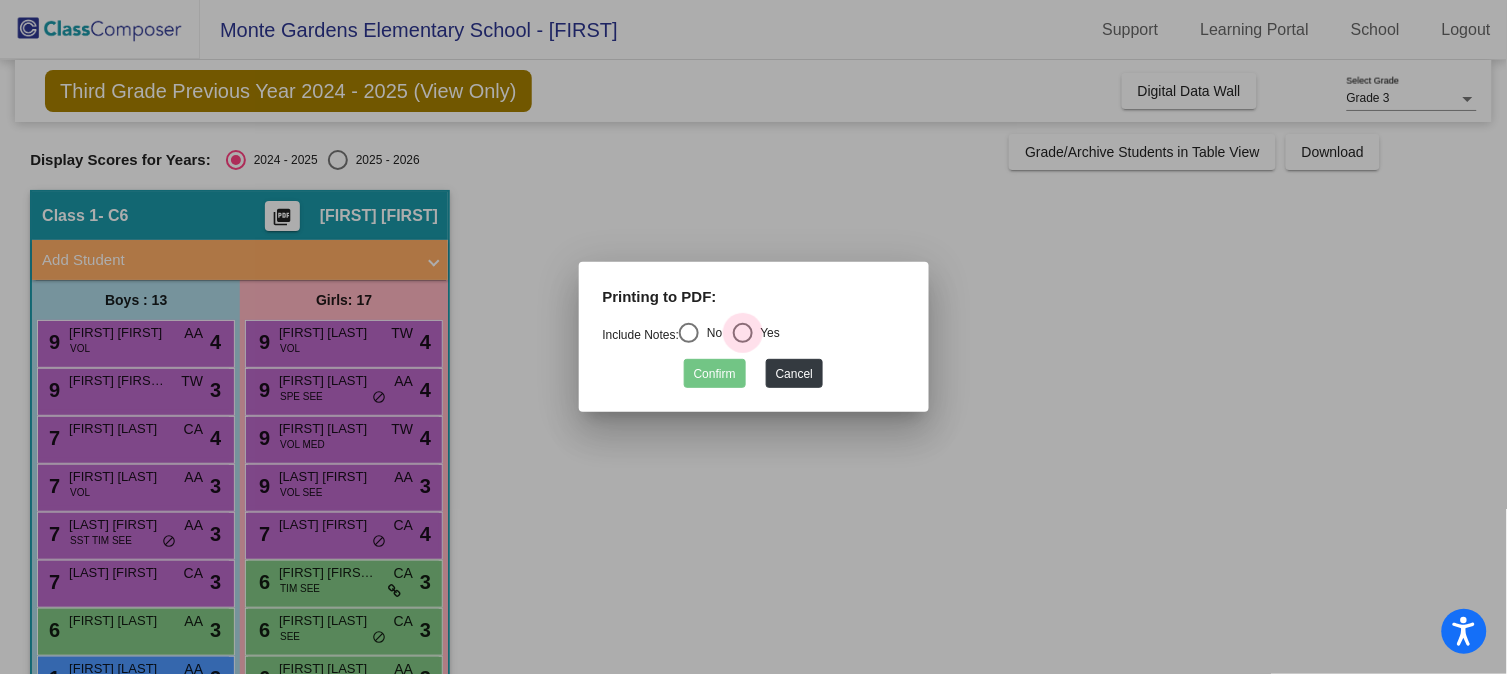 click at bounding box center [743, 333] 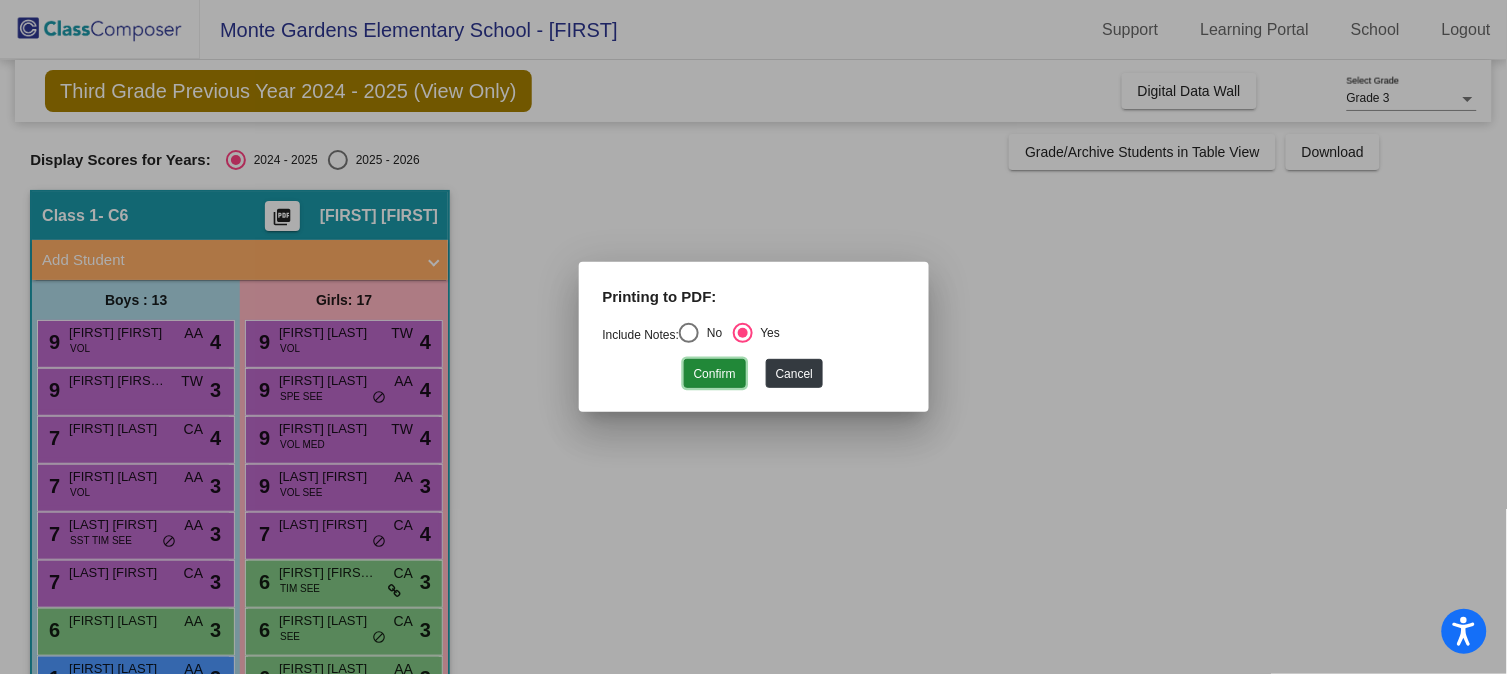 click on "Confirm" at bounding box center [715, 373] 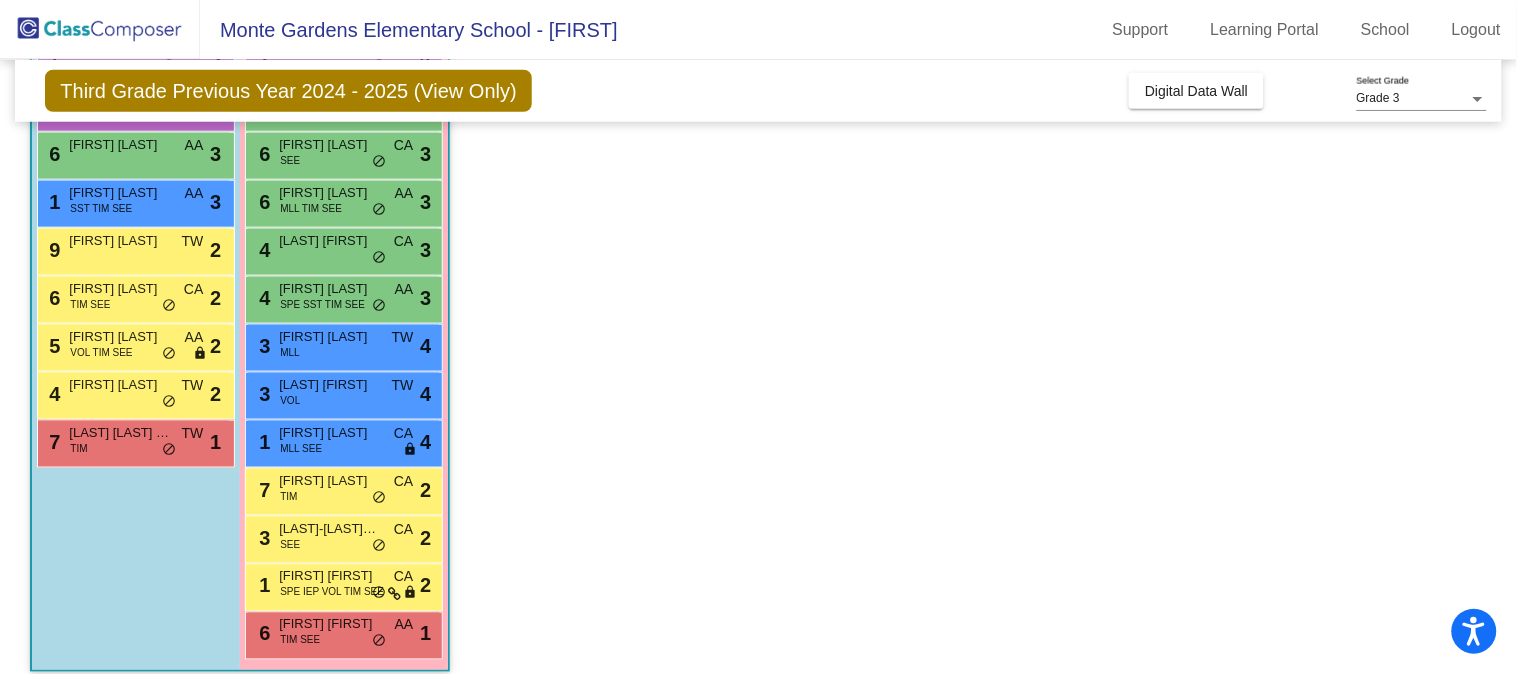 scroll, scrollTop: 491, scrollLeft: 0, axis: vertical 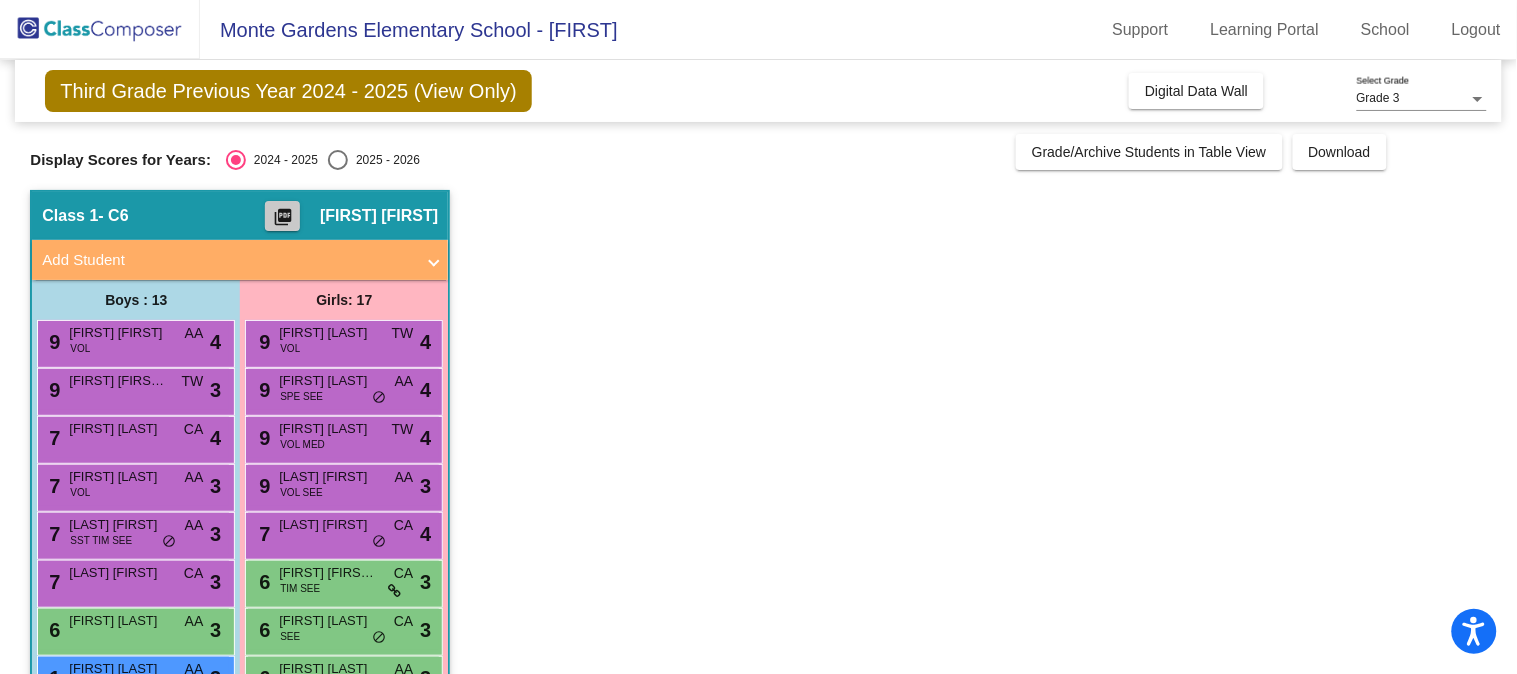 click on "picture_as_pdf" 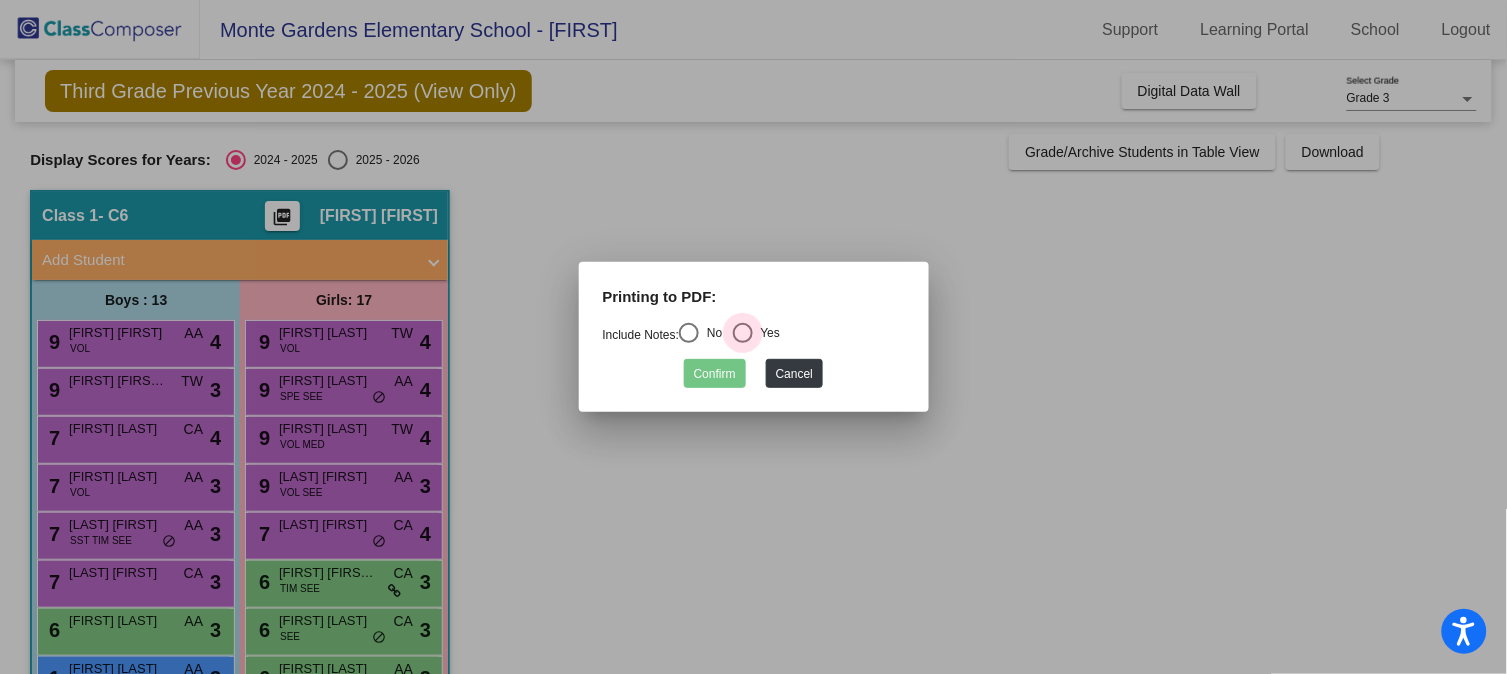 click at bounding box center (743, 333) 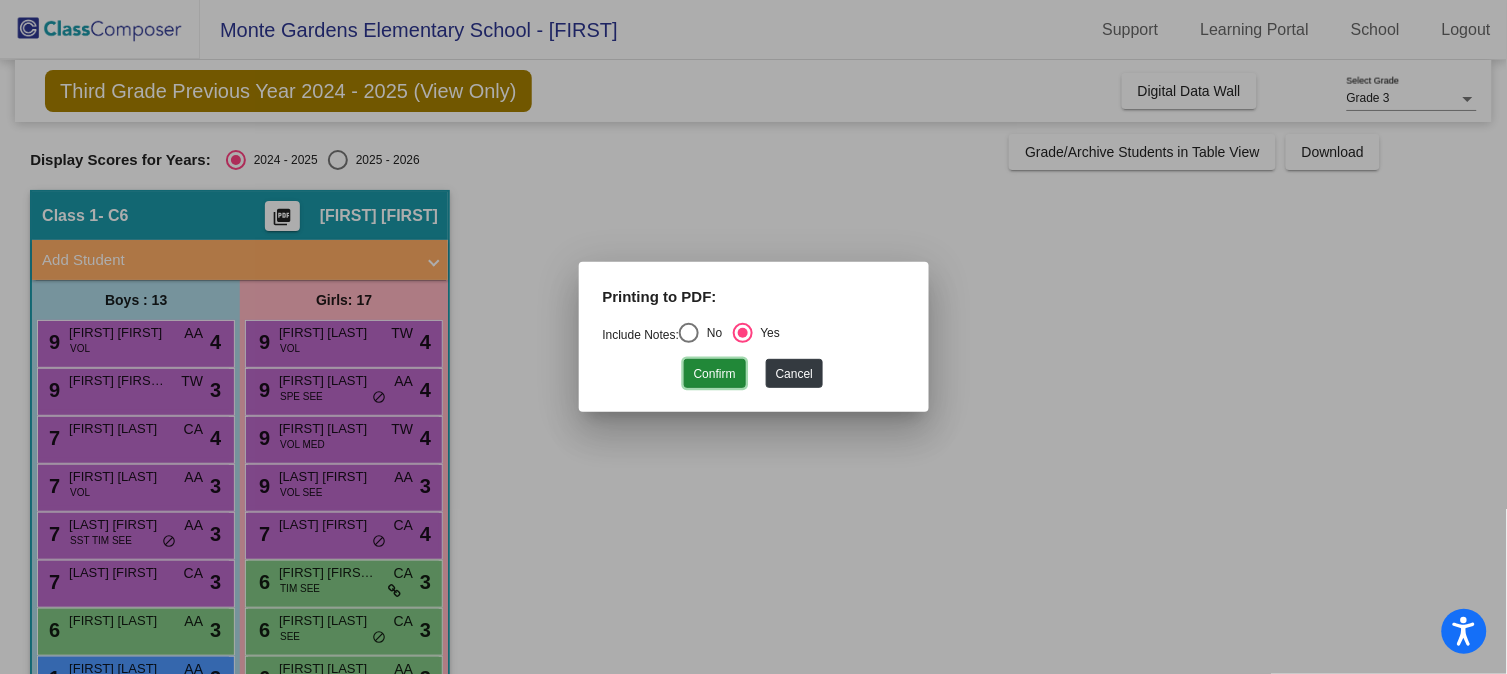 click on "Confirm" at bounding box center (715, 373) 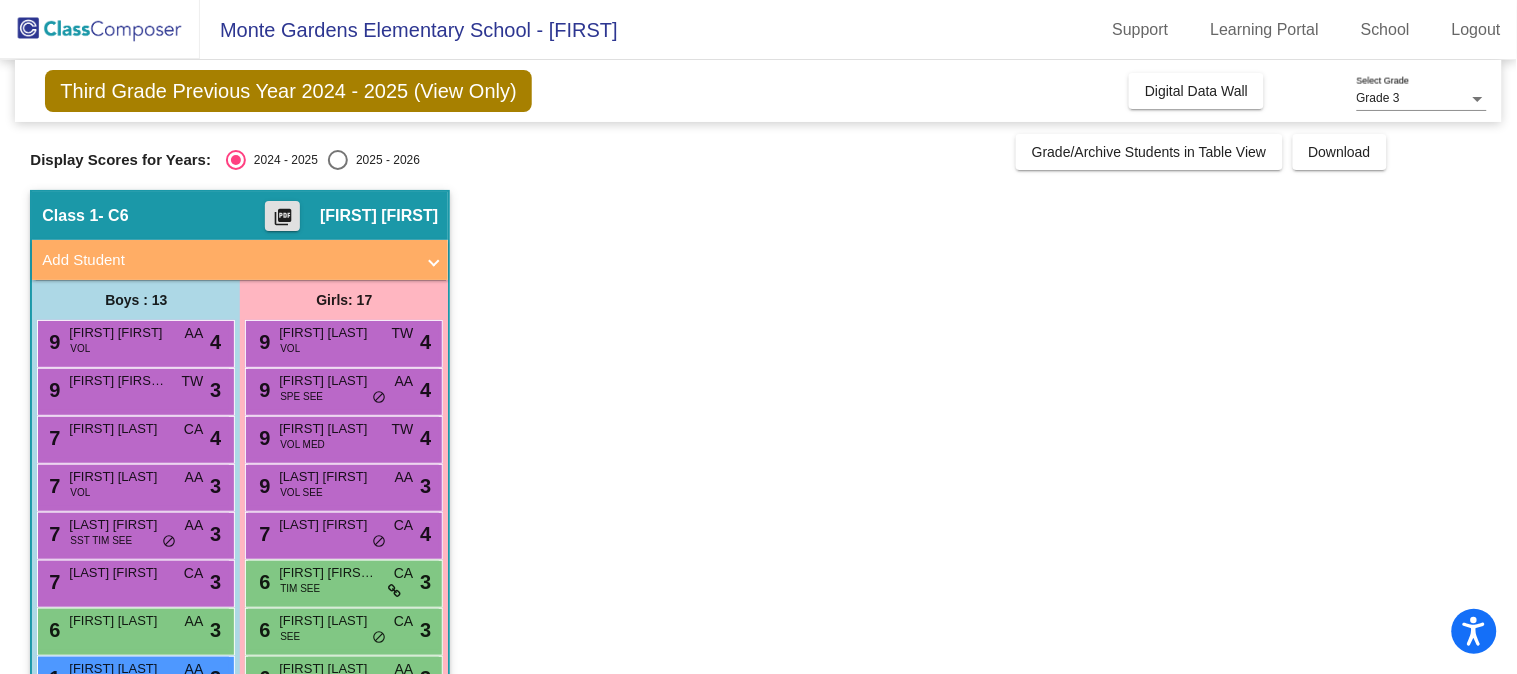 click on "picture_as_pdf" 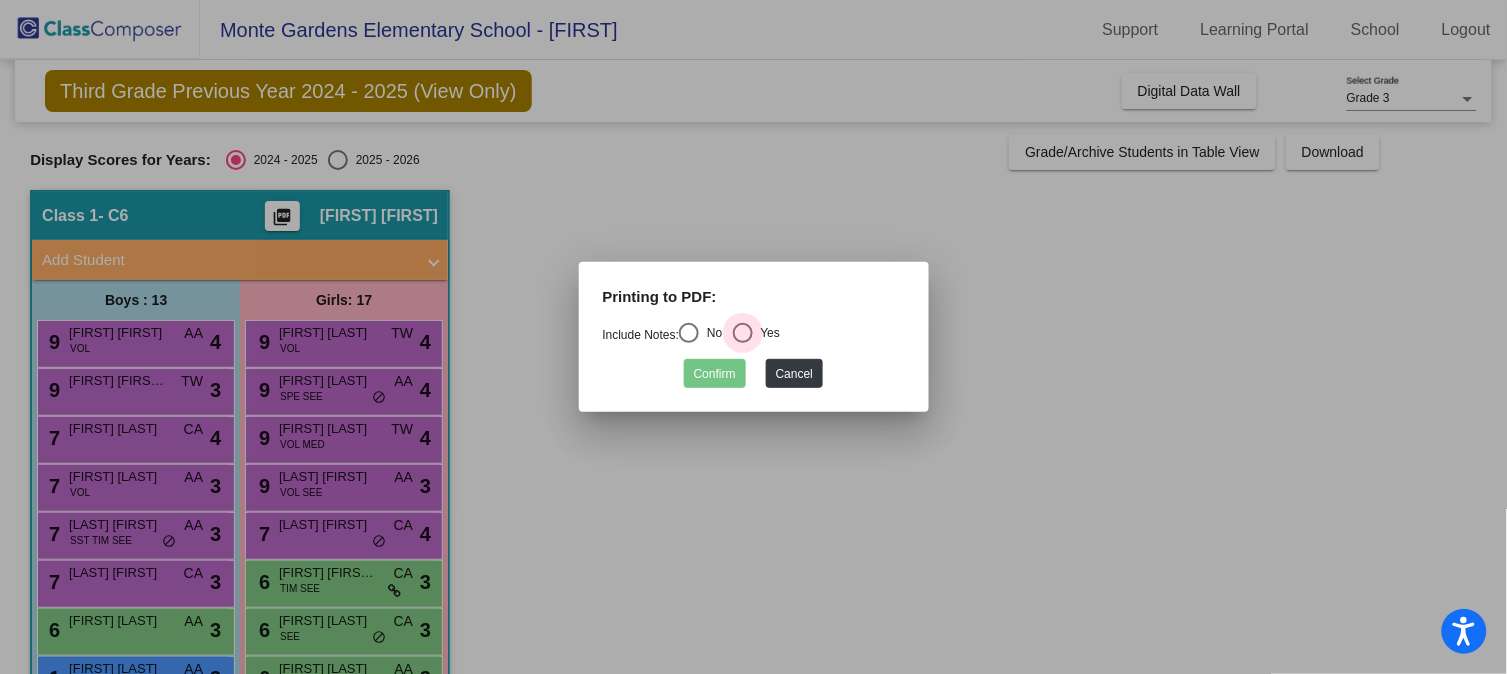 click at bounding box center [743, 333] 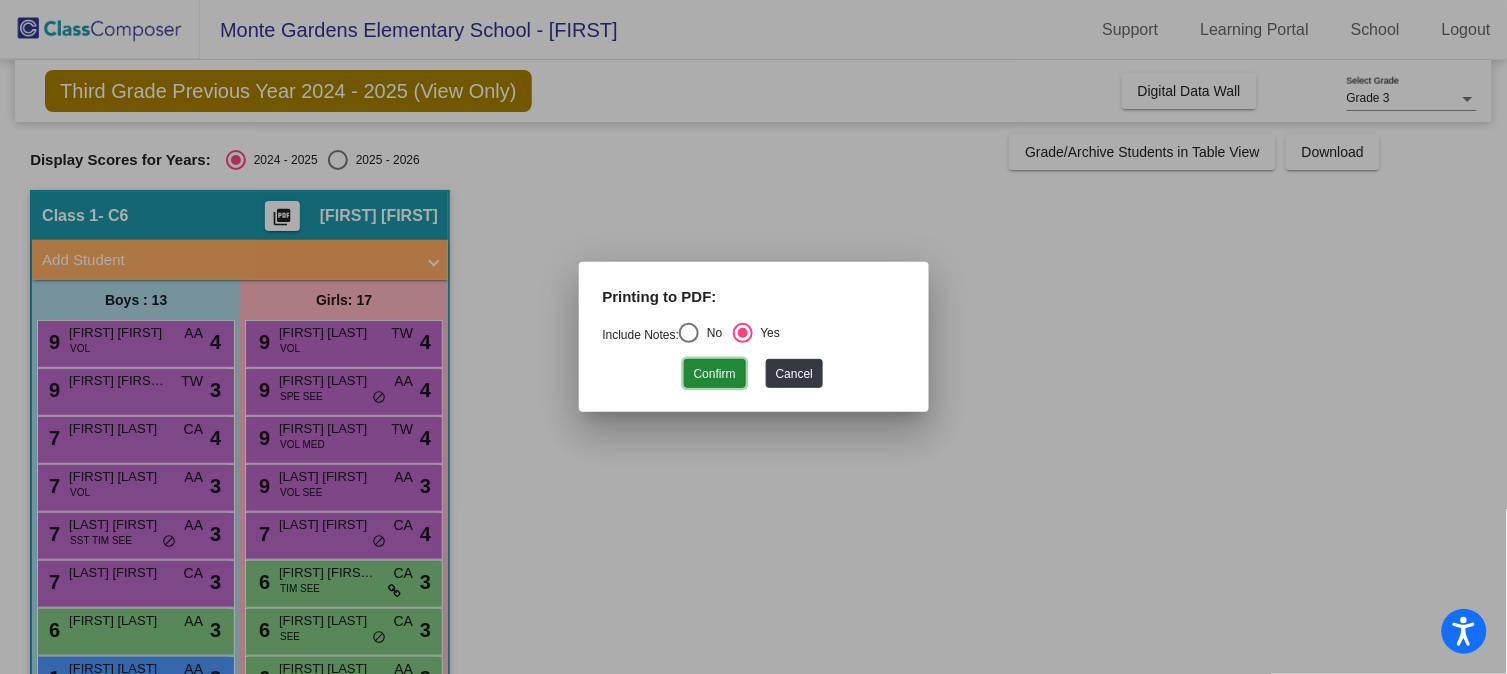 click on "Confirm" at bounding box center [715, 373] 